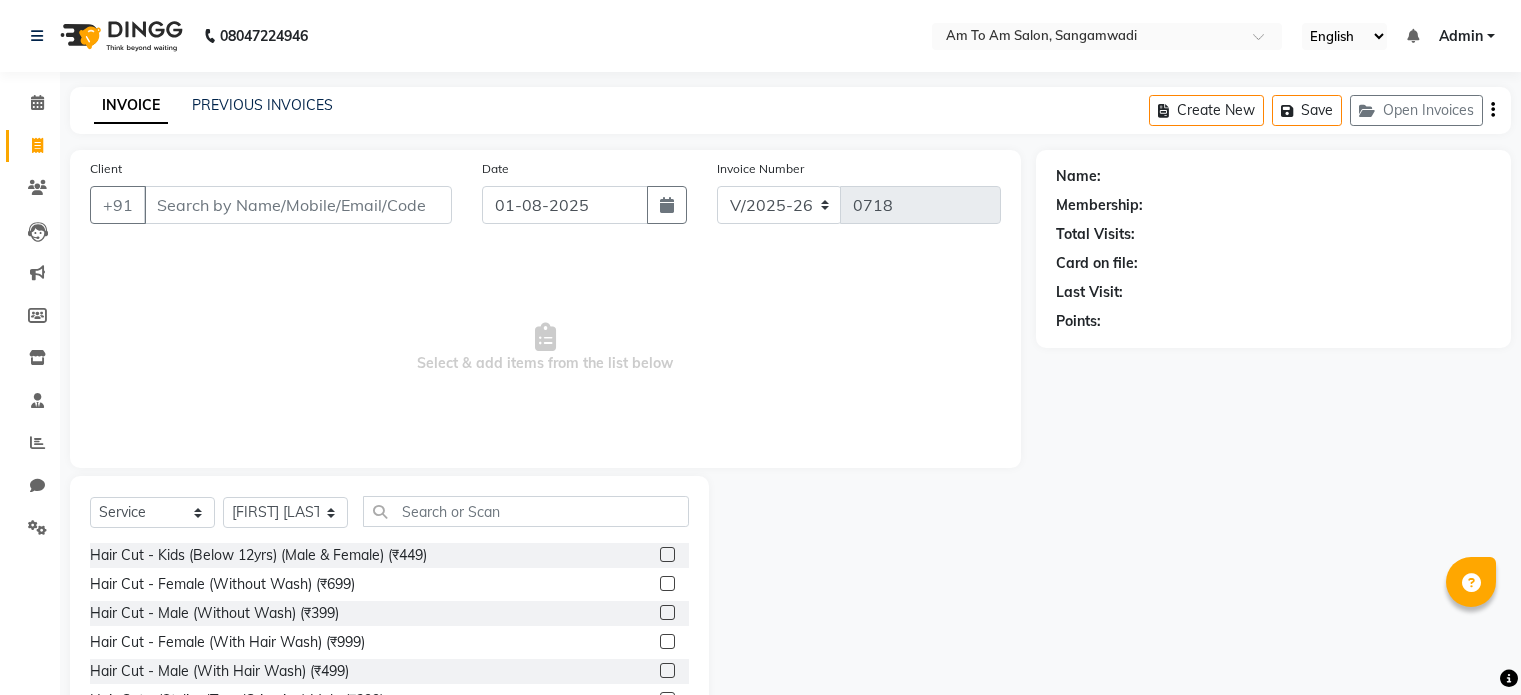 select on "6661" 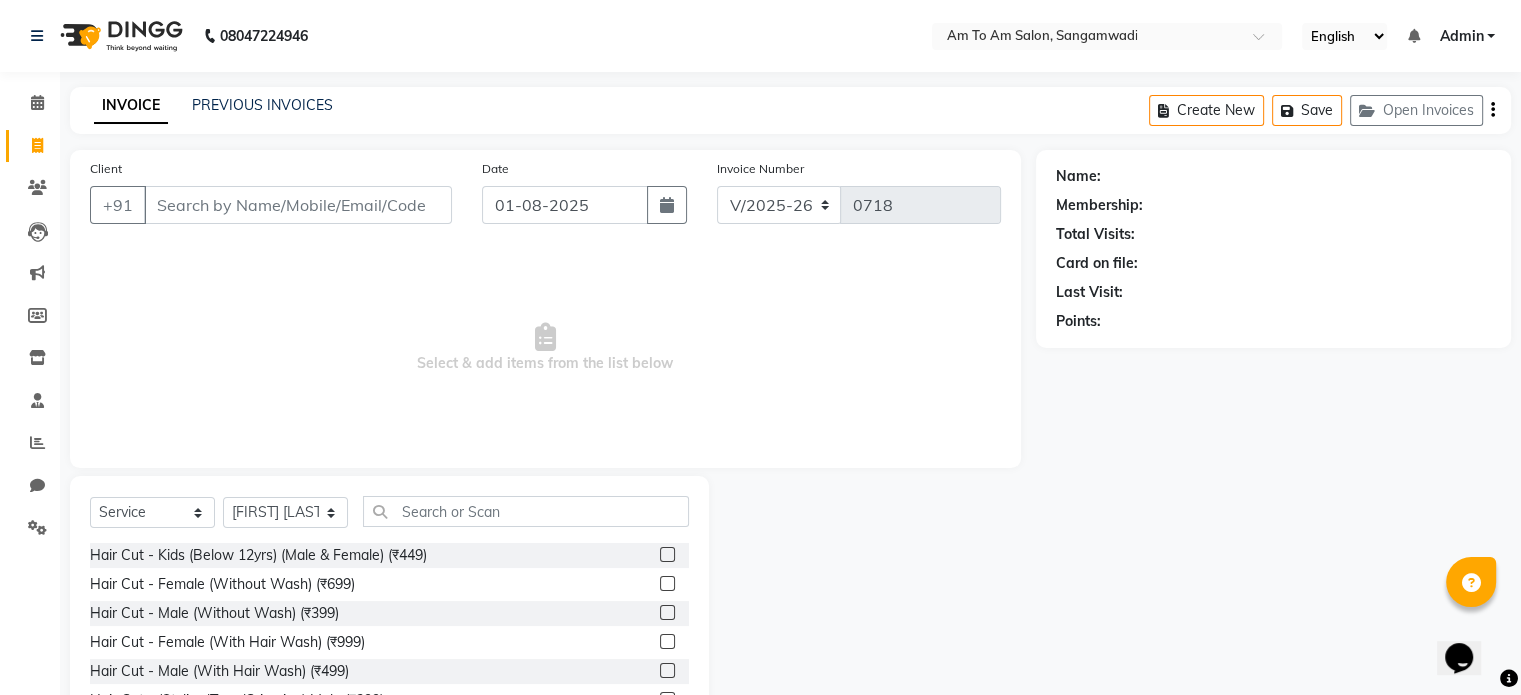 scroll, scrollTop: 0, scrollLeft: 0, axis: both 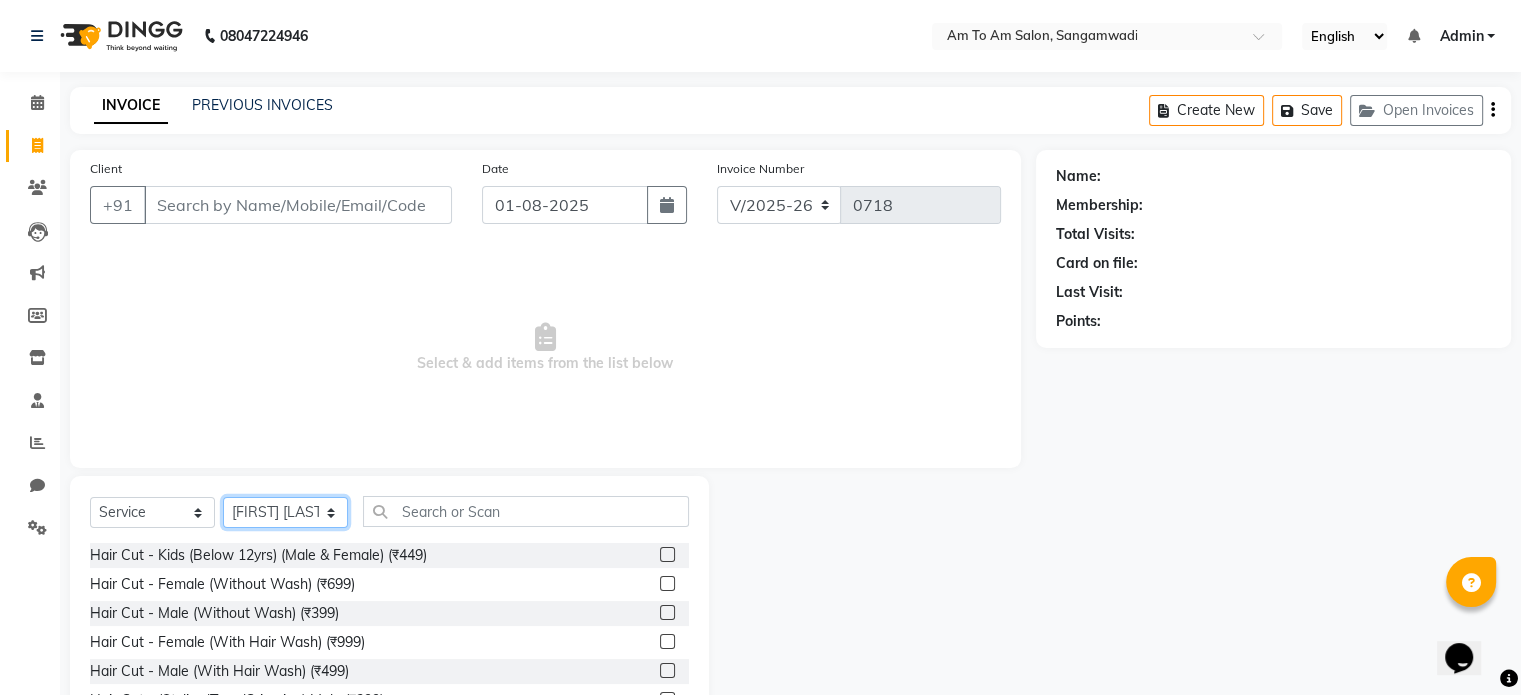 click on "Select Stylist Akash Parmar Ashwini I John Lokhande Mahi Shaikh Nikhil Poonam Mam Ravina Soni Rohit Rukmini Rushikesh Sakshi Shelar Sonali Taufik Shaikh" 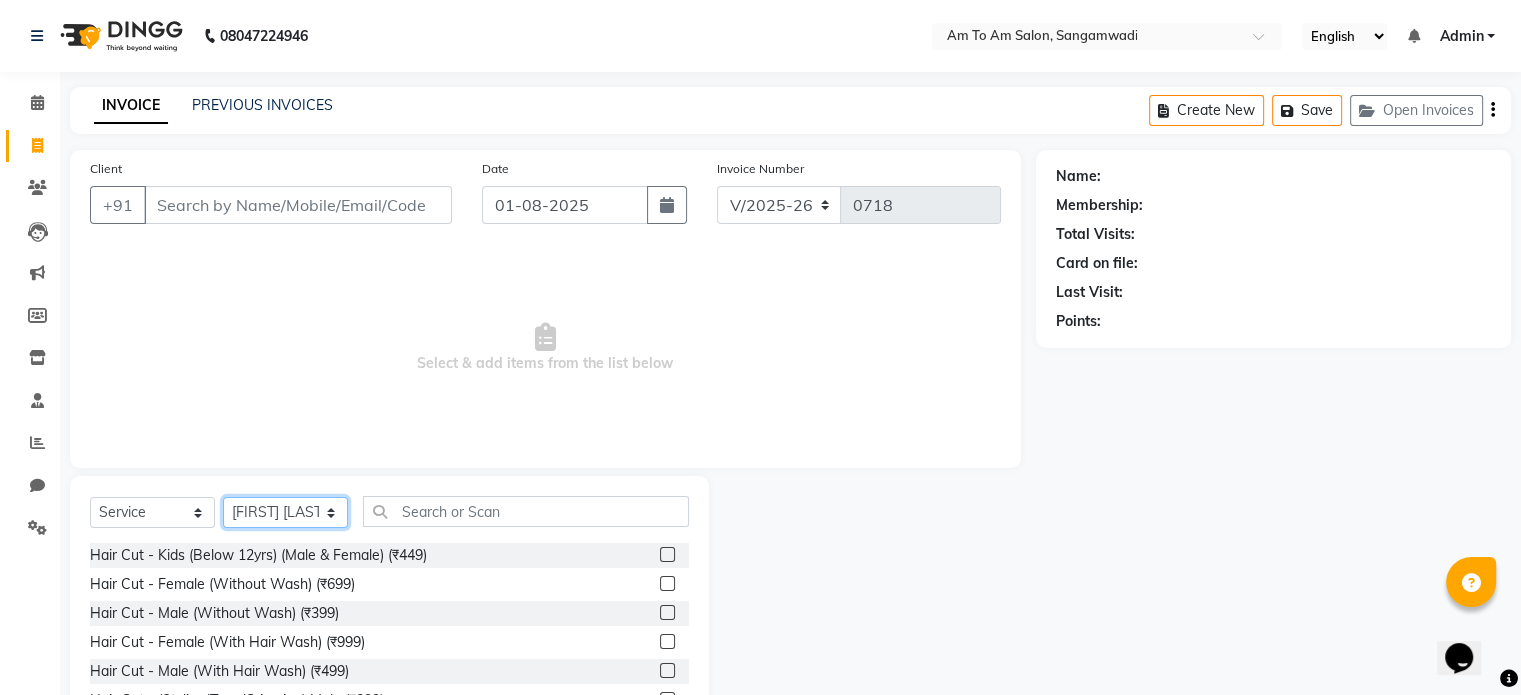 select on "51643" 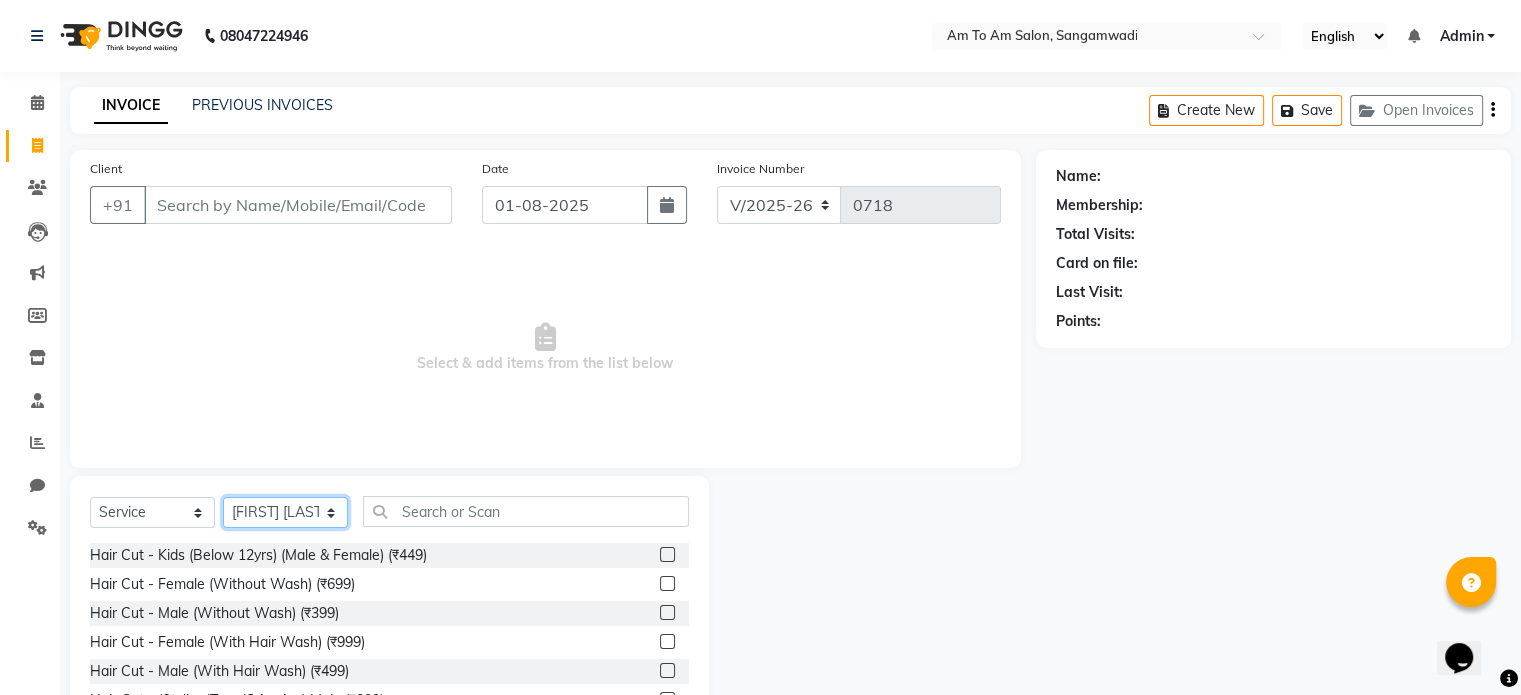 click on "Select Stylist Akash Parmar Ashwini I John Lokhande Mahi Shaikh Nikhil Poonam Mam Ravina Soni Rohit Rukmini Rushikesh Sakshi Shelar Sonali Taufik Shaikh" 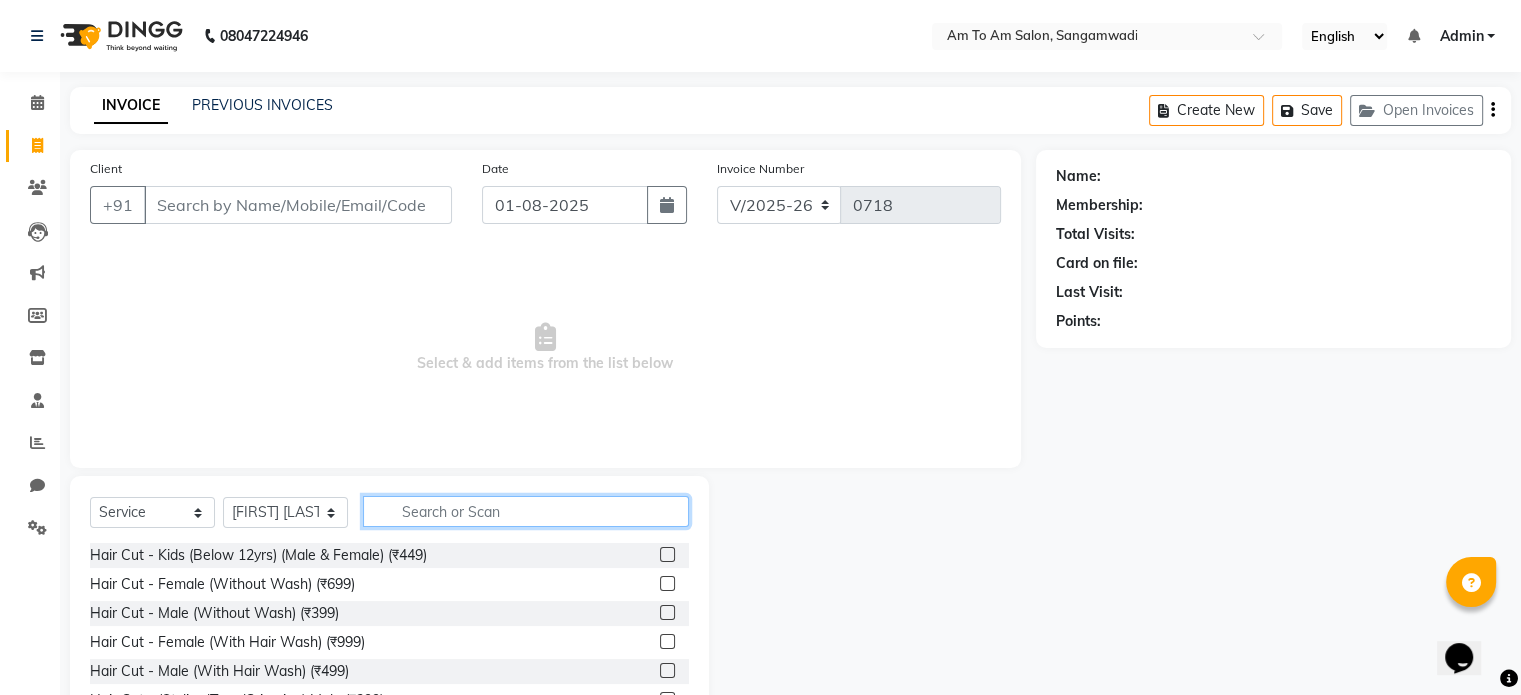 click 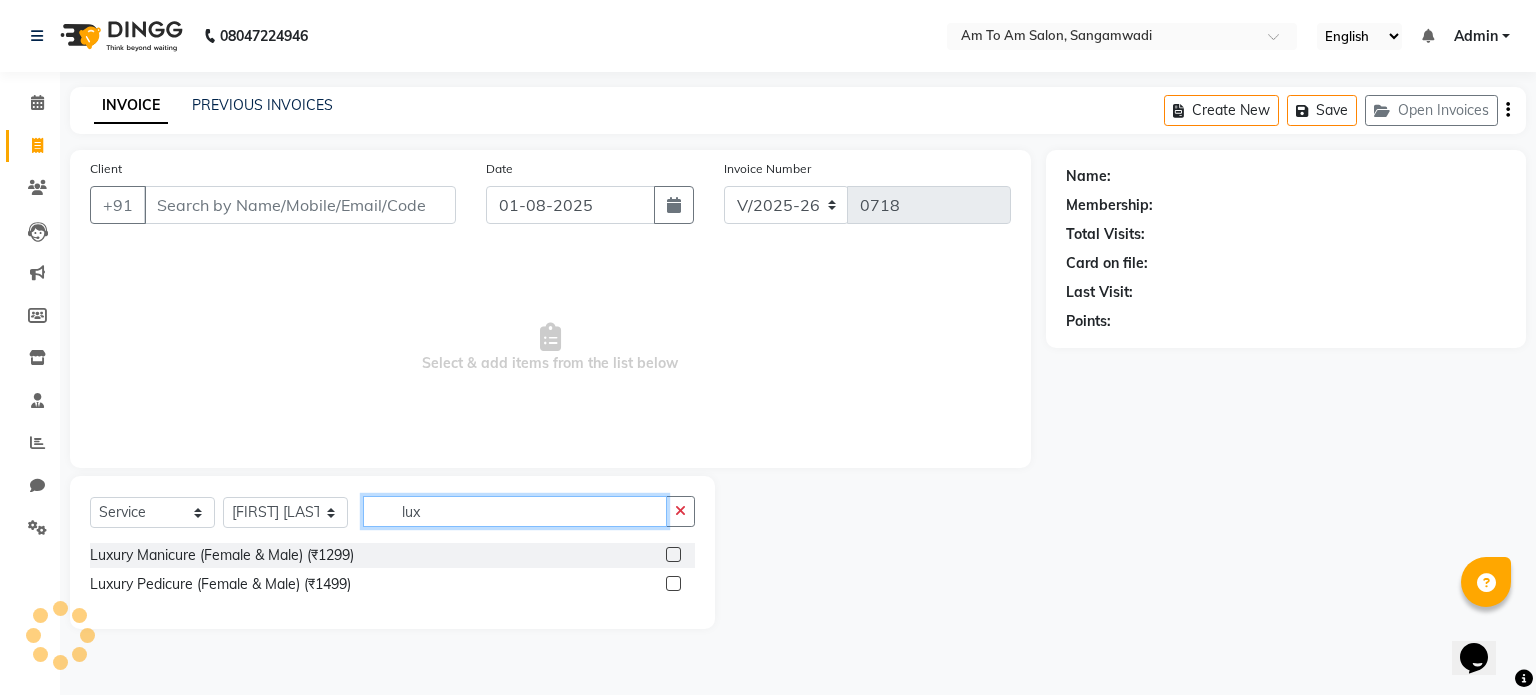 type on "lux" 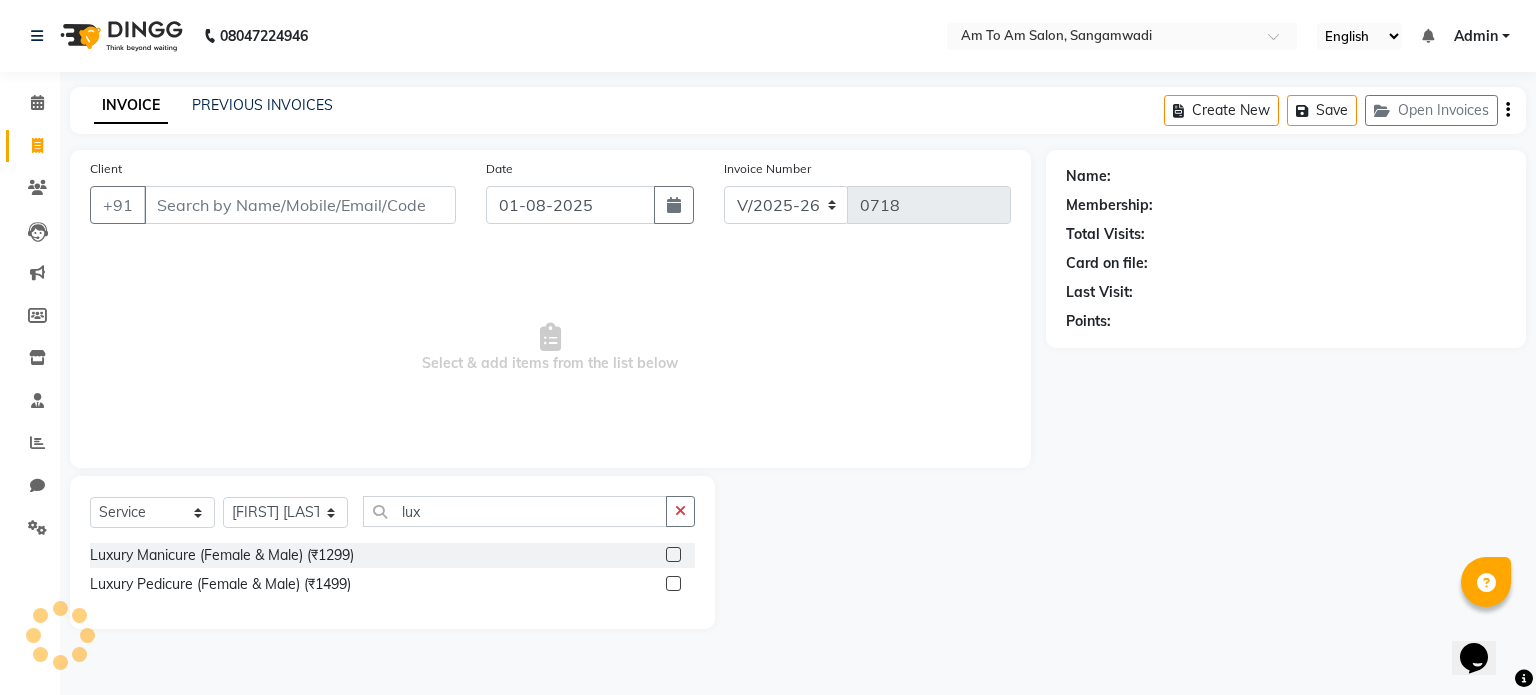 click 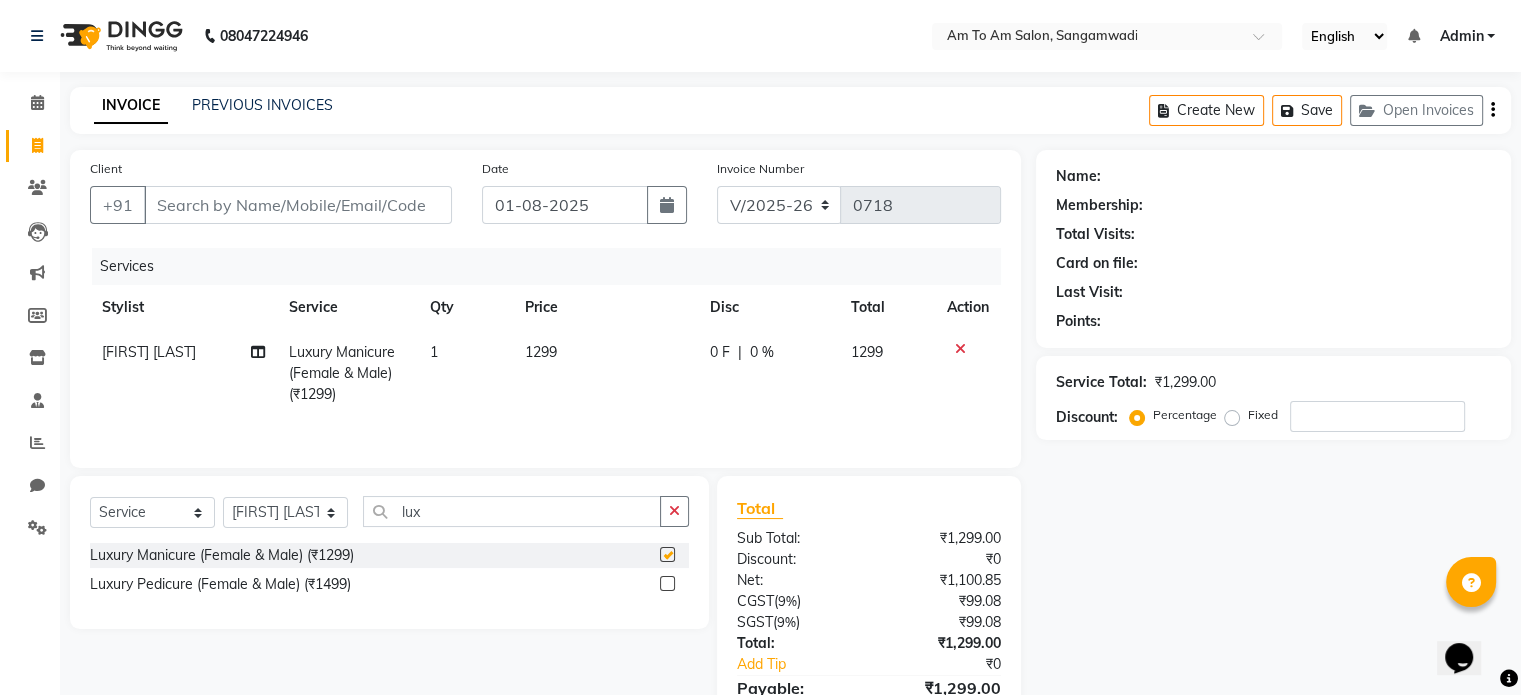 checkbox on "false" 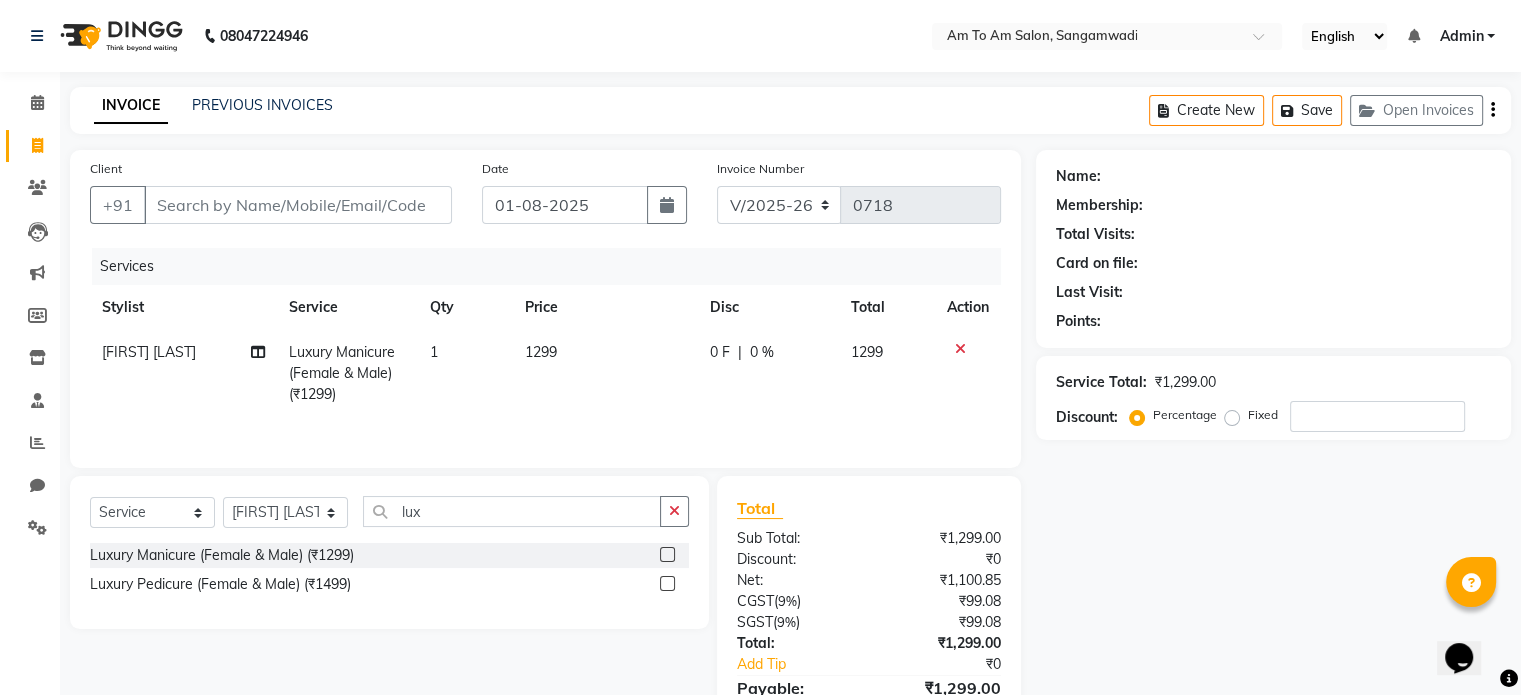 click 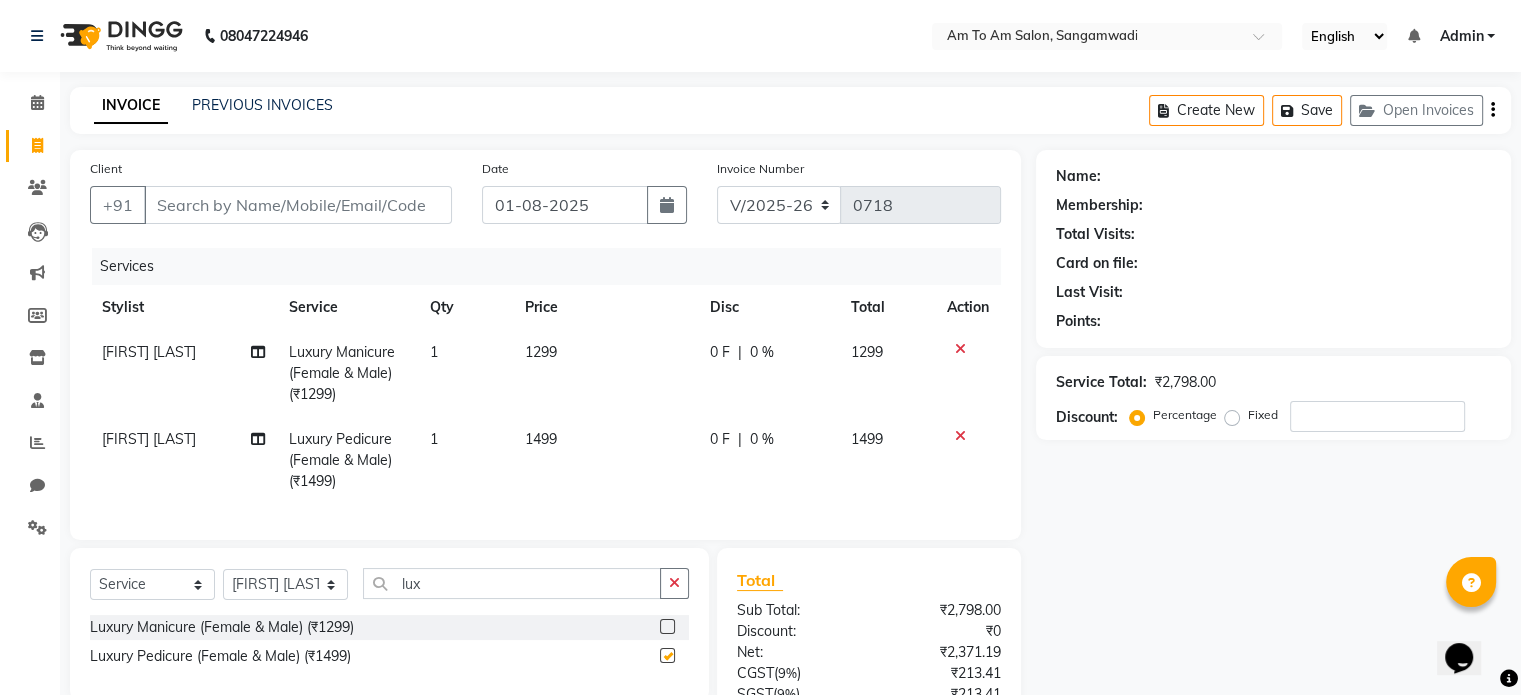 checkbox on "false" 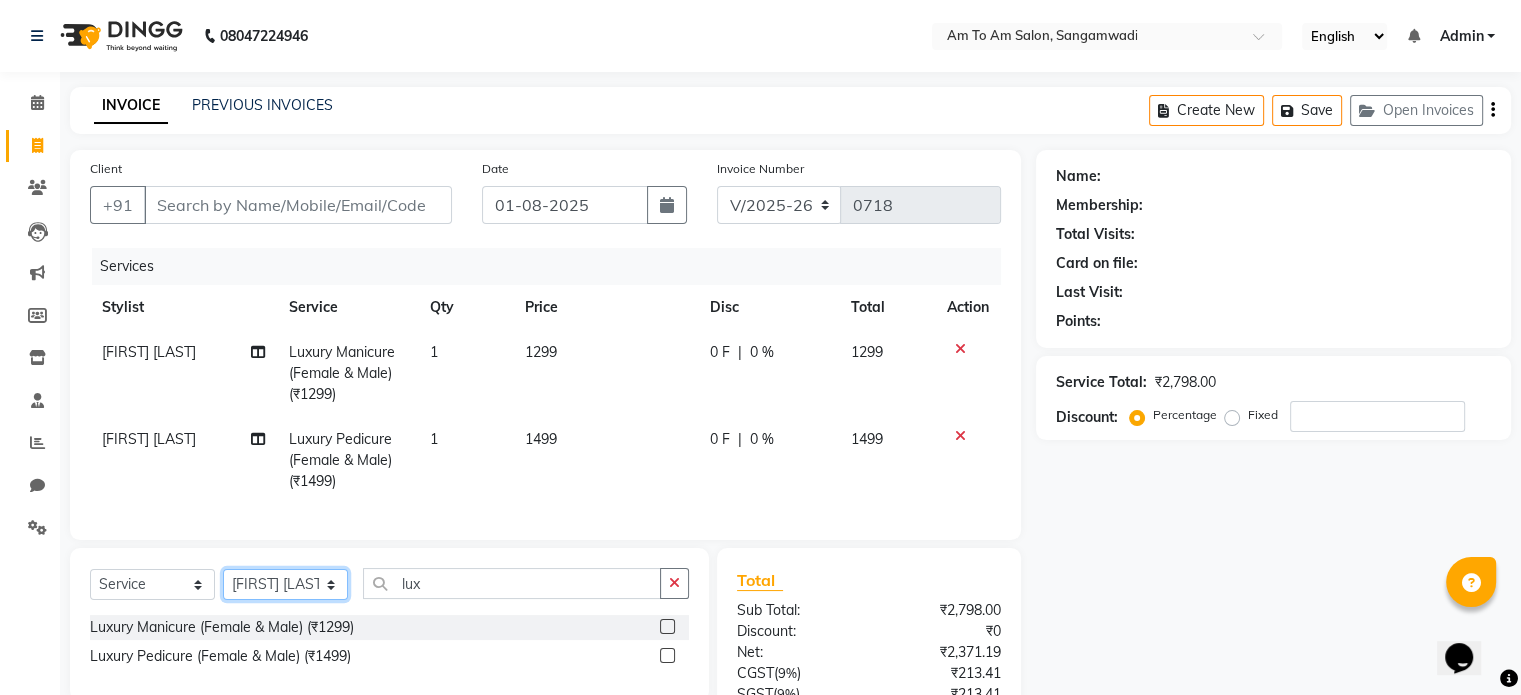 click on "Select Stylist Akash Parmar Ashwini I John Lokhande Mahi Shaikh Nikhil Poonam Mam Ravina Soni Rohit Rukmini Rushikesh Sakshi Shelar Sonali Taufik Shaikh" 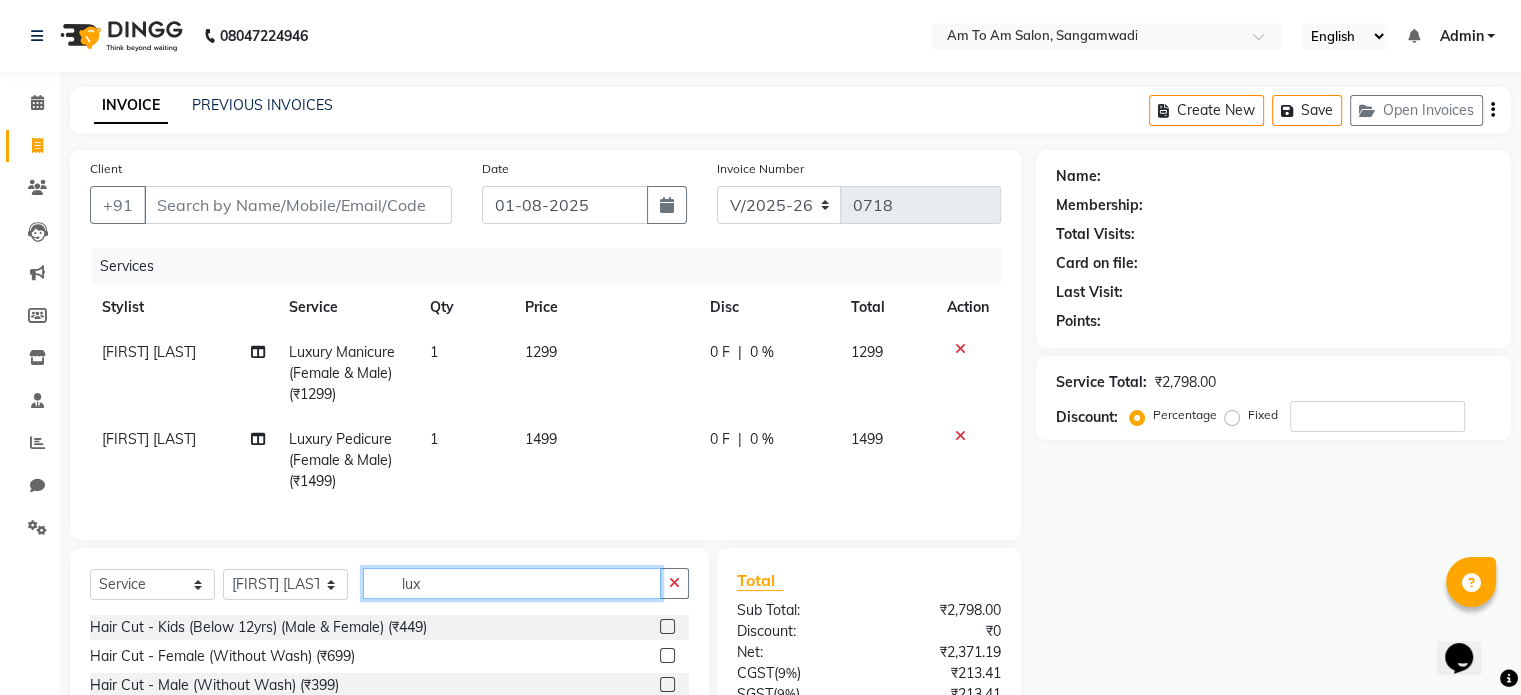 click on "lux" 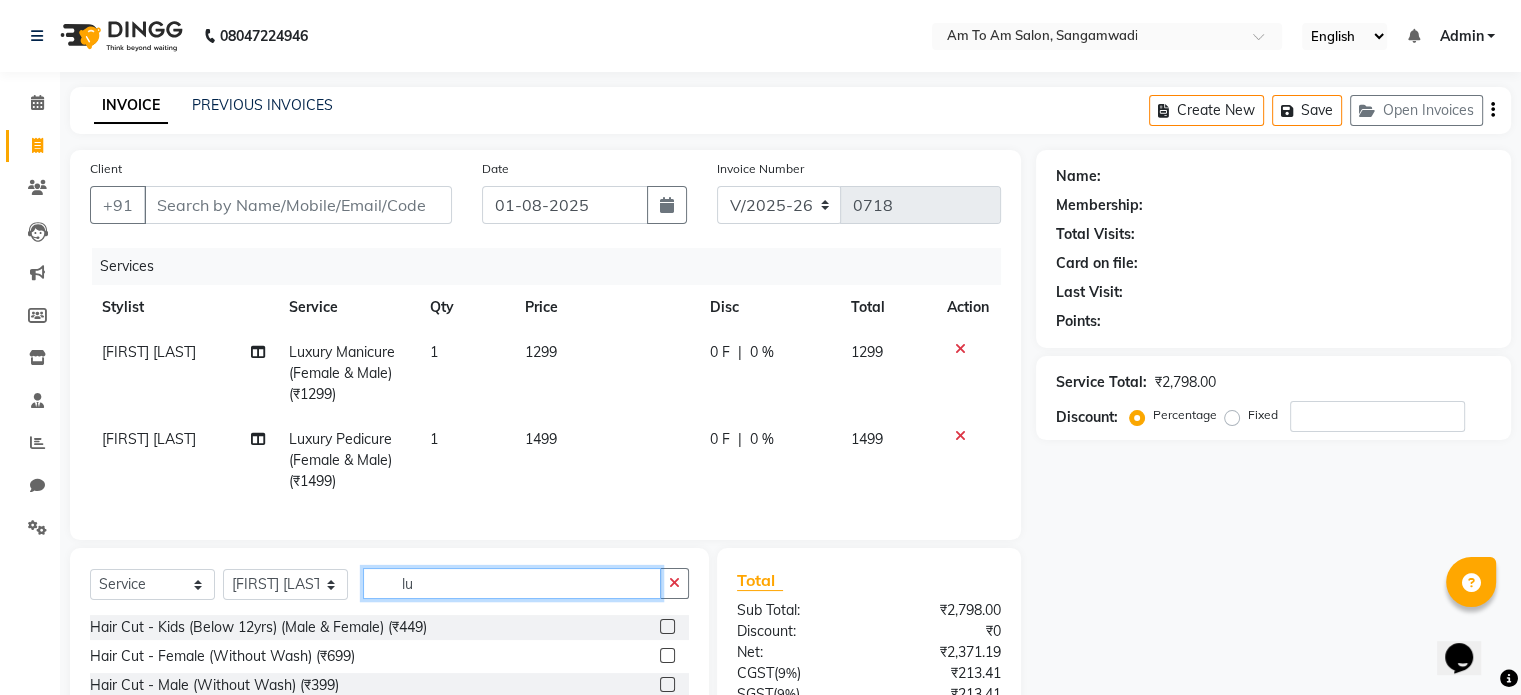 type on "l" 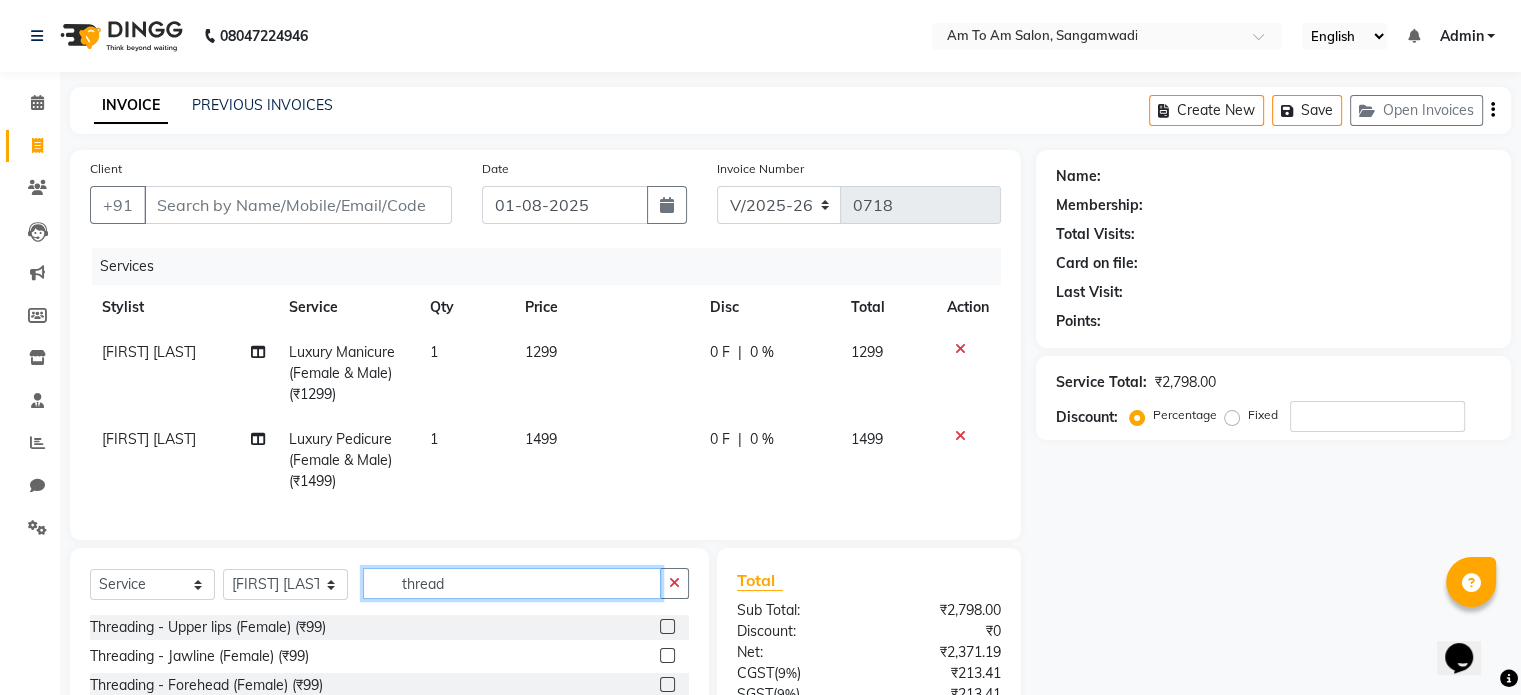 type on "thread" 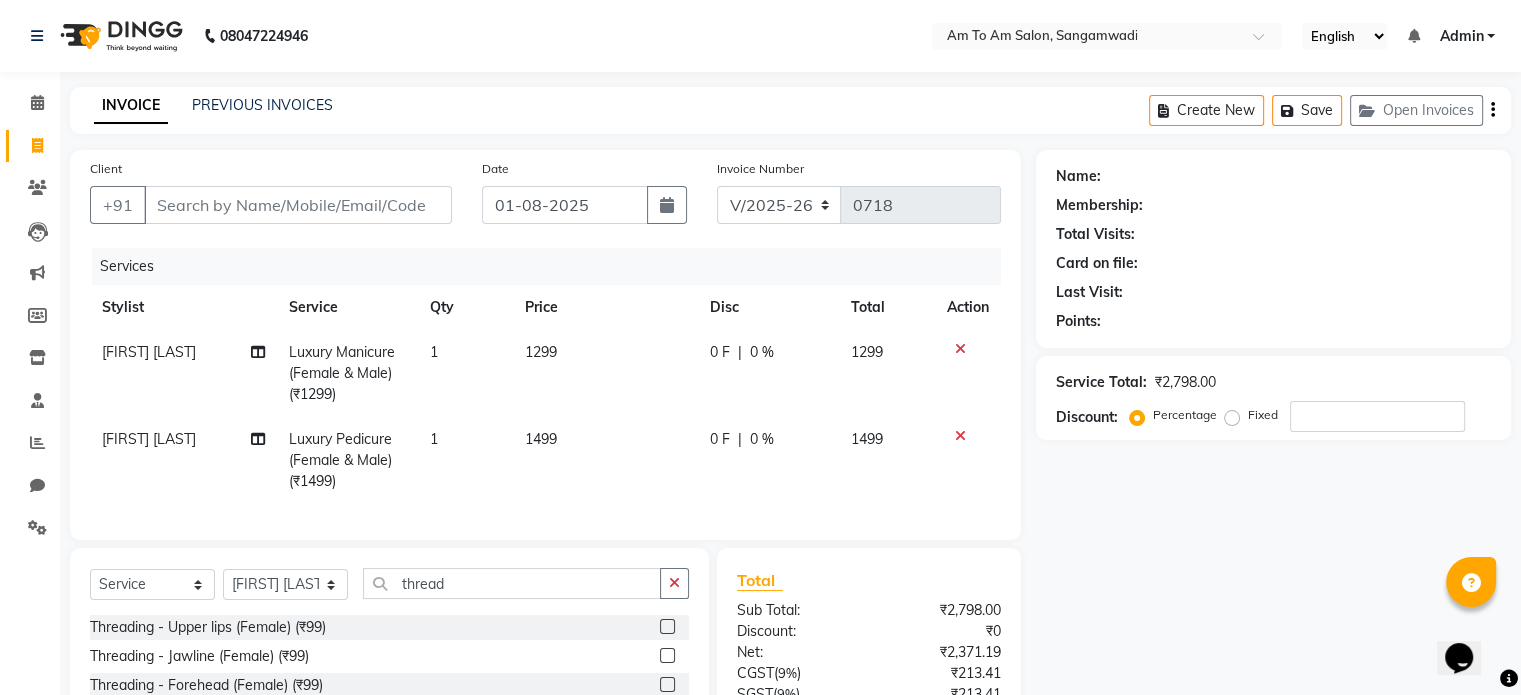 click 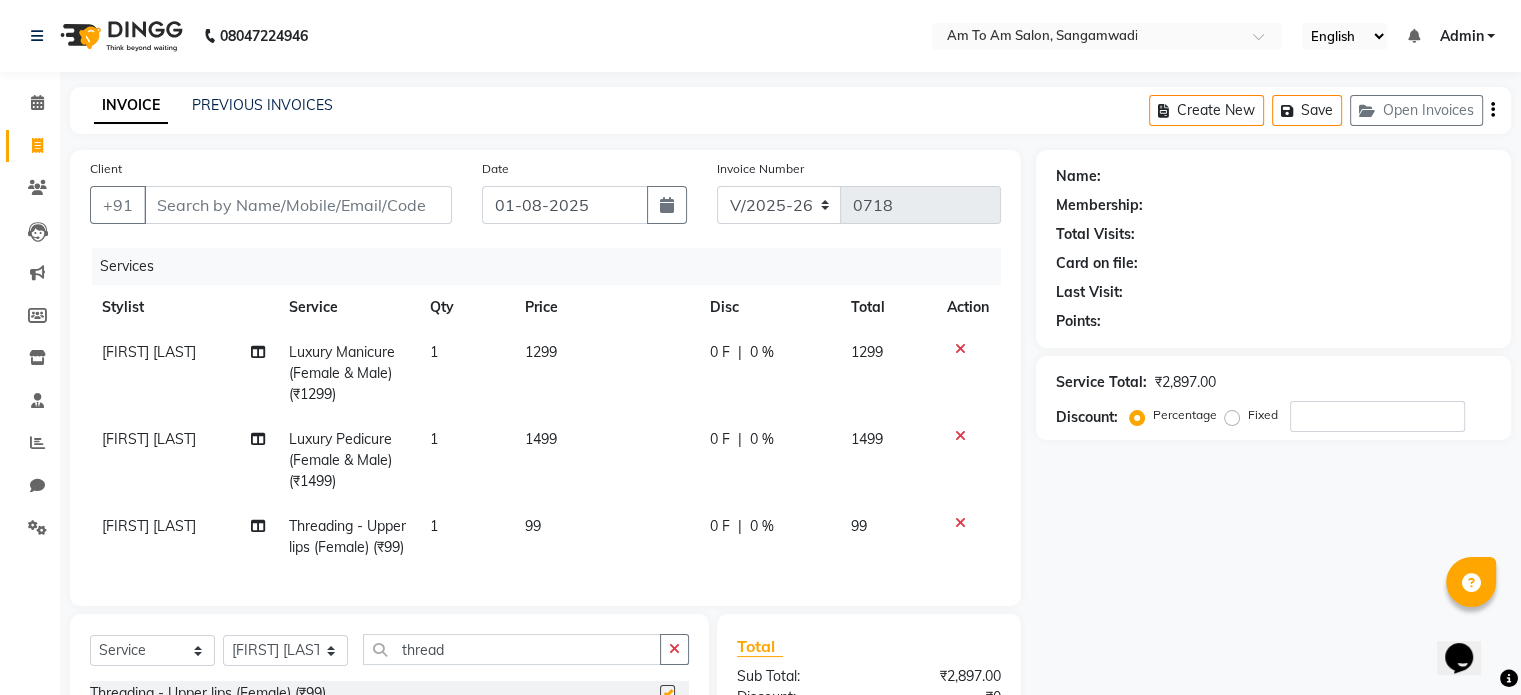 checkbox on "false" 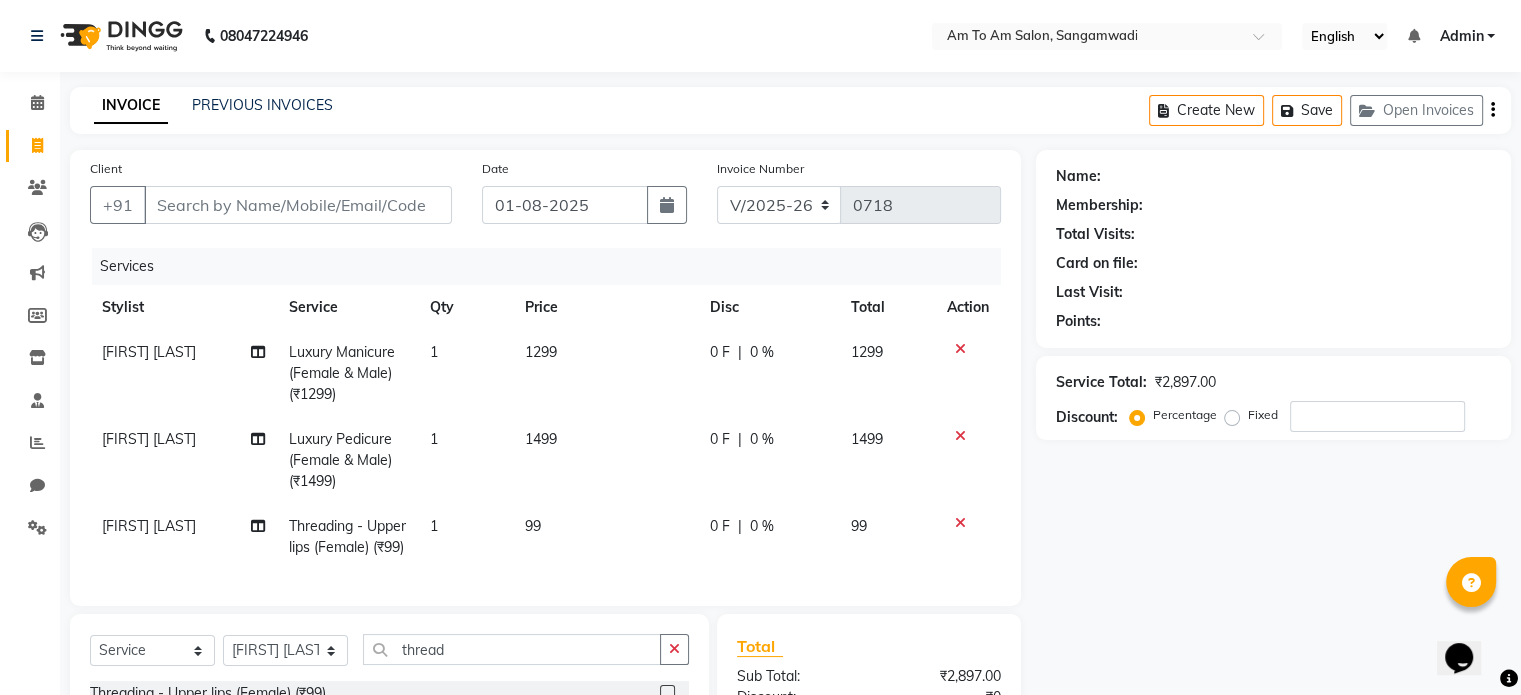 scroll, scrollTop: 280, scrollLeft: 0, axis: vertical 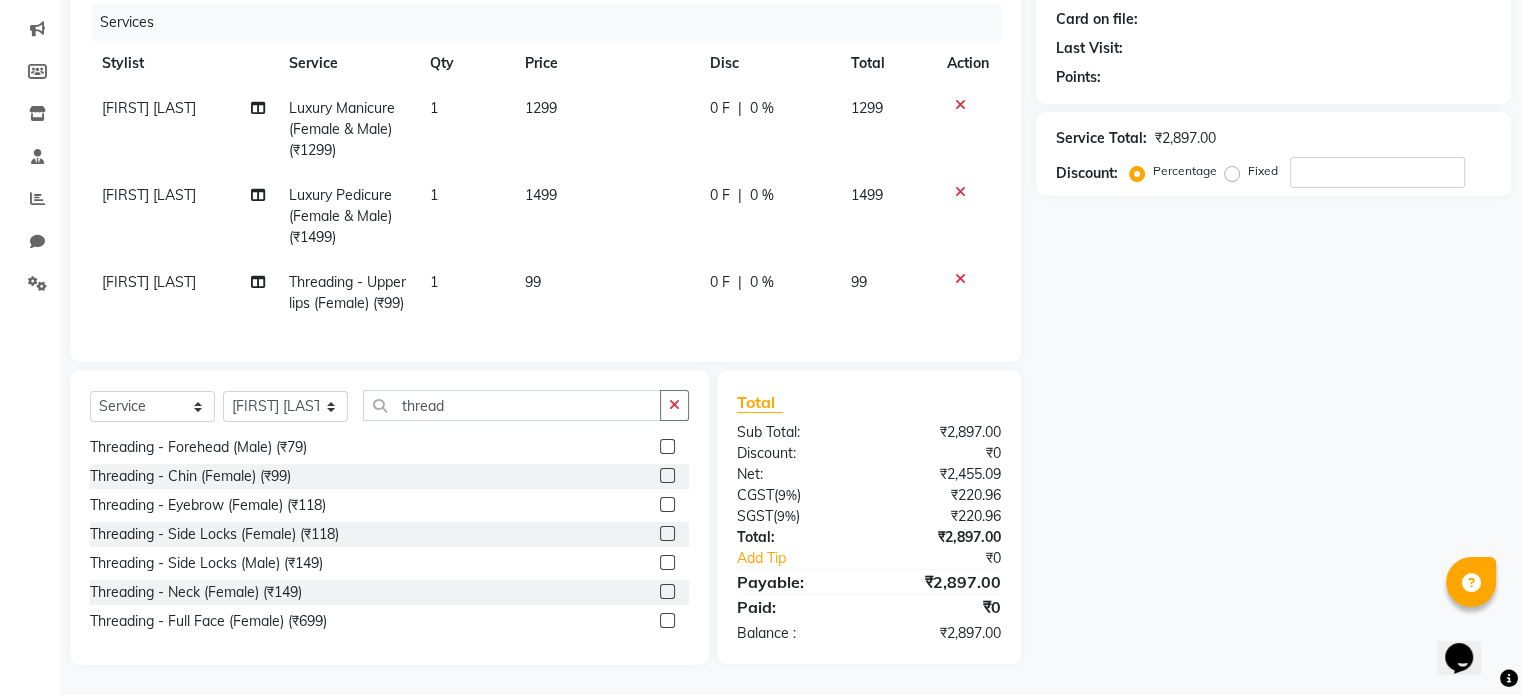 click 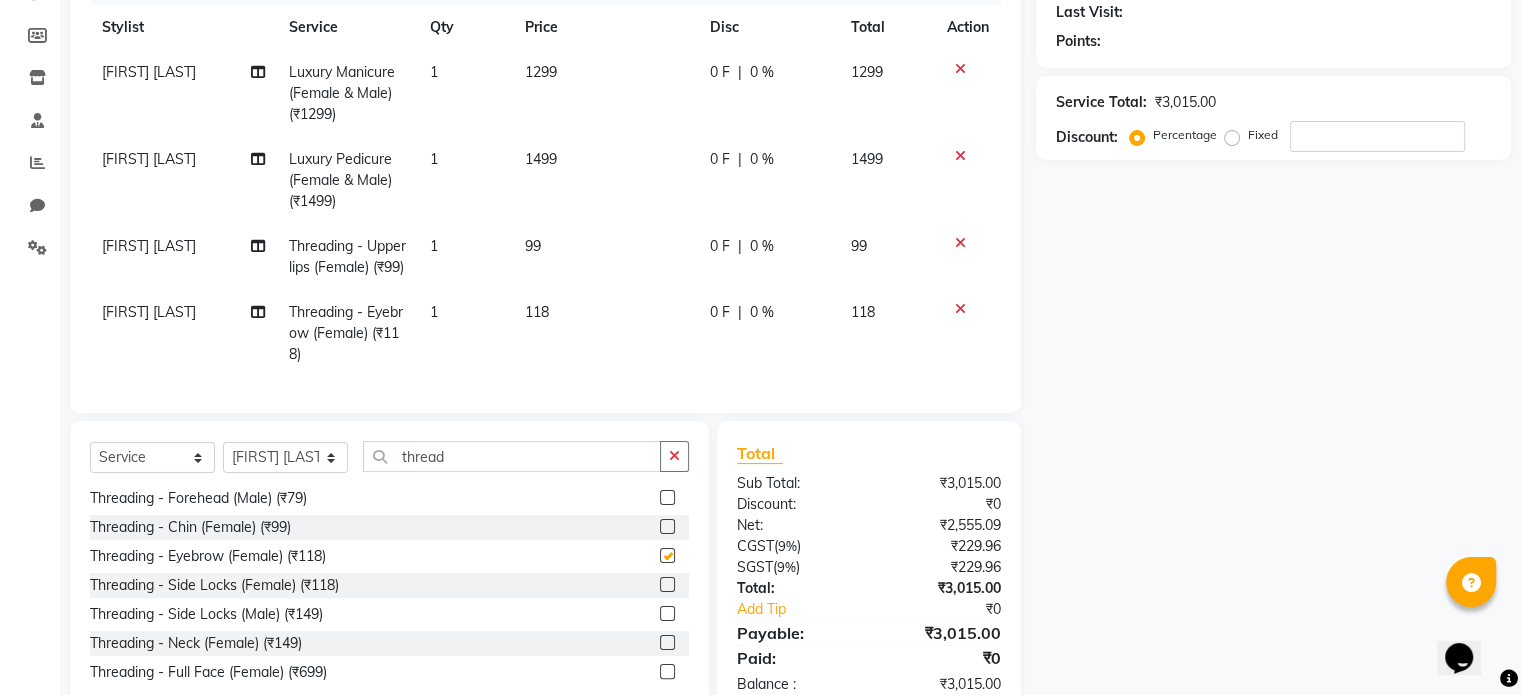 checkbox on "false" 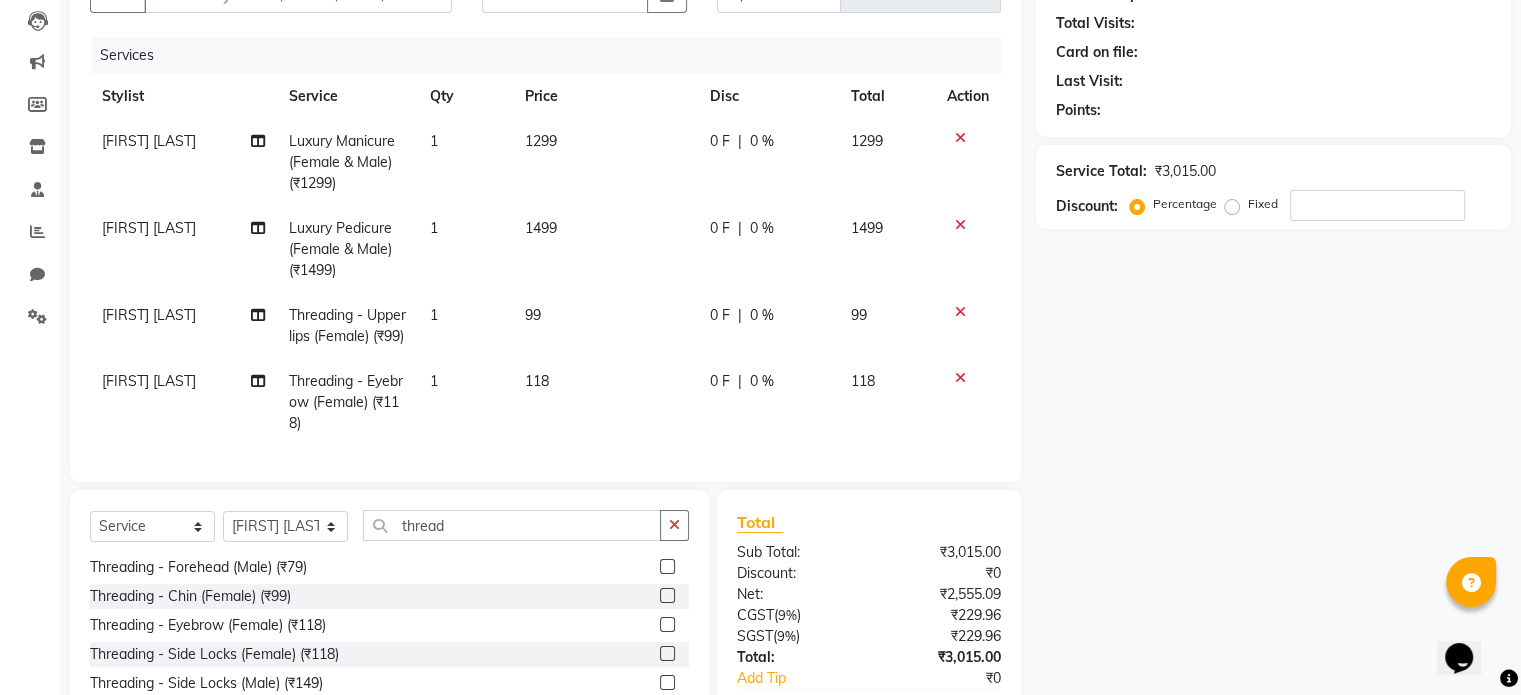 scroll, scrollTop: 0, scrollLeft: 0, axis: both 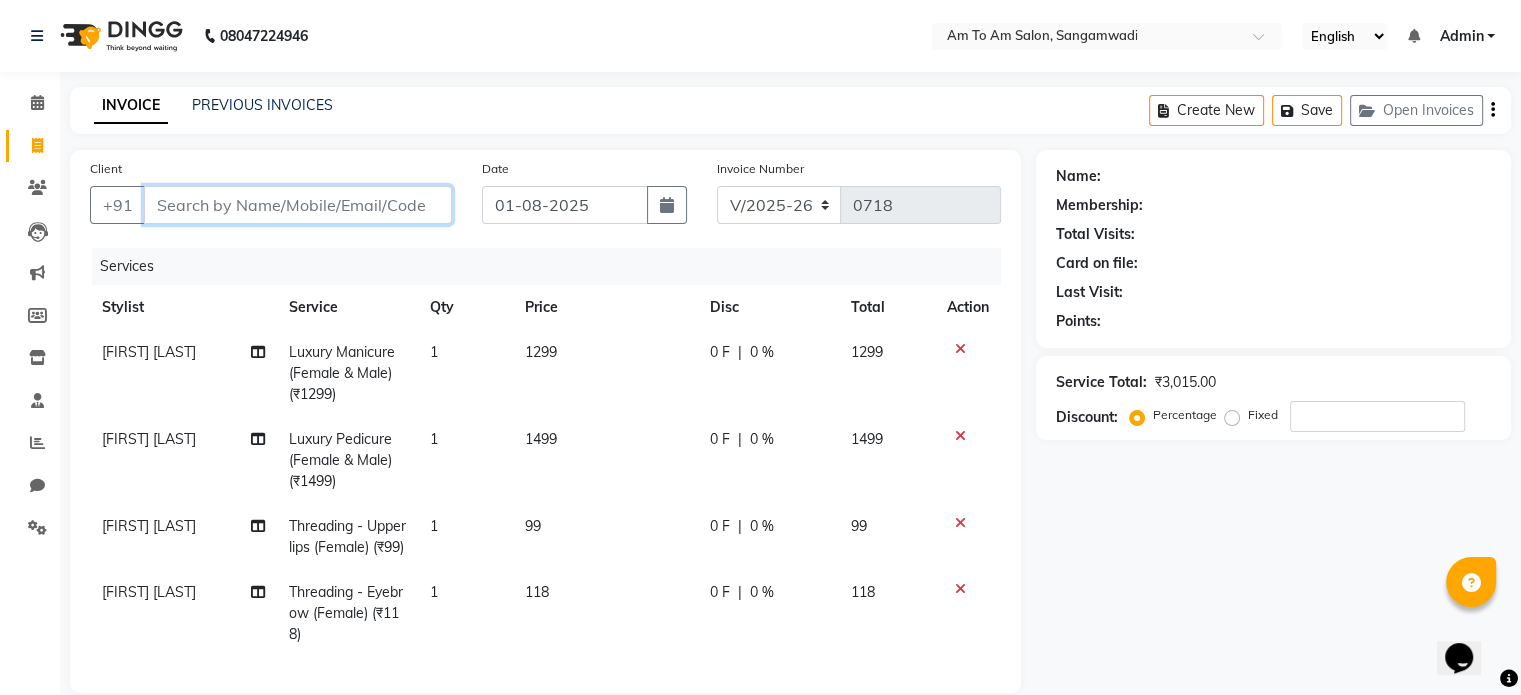 click on "Client" at bounding box center [298, 205] 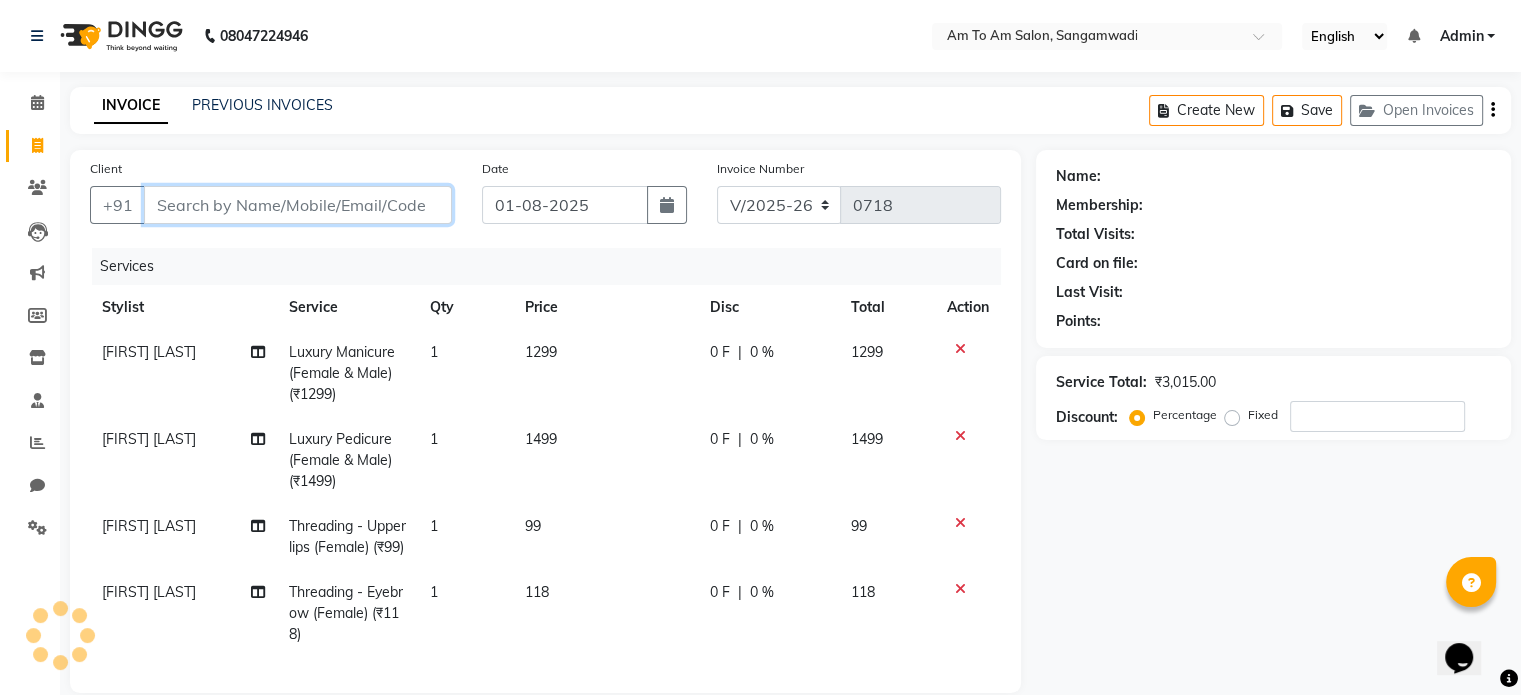 type on "9" 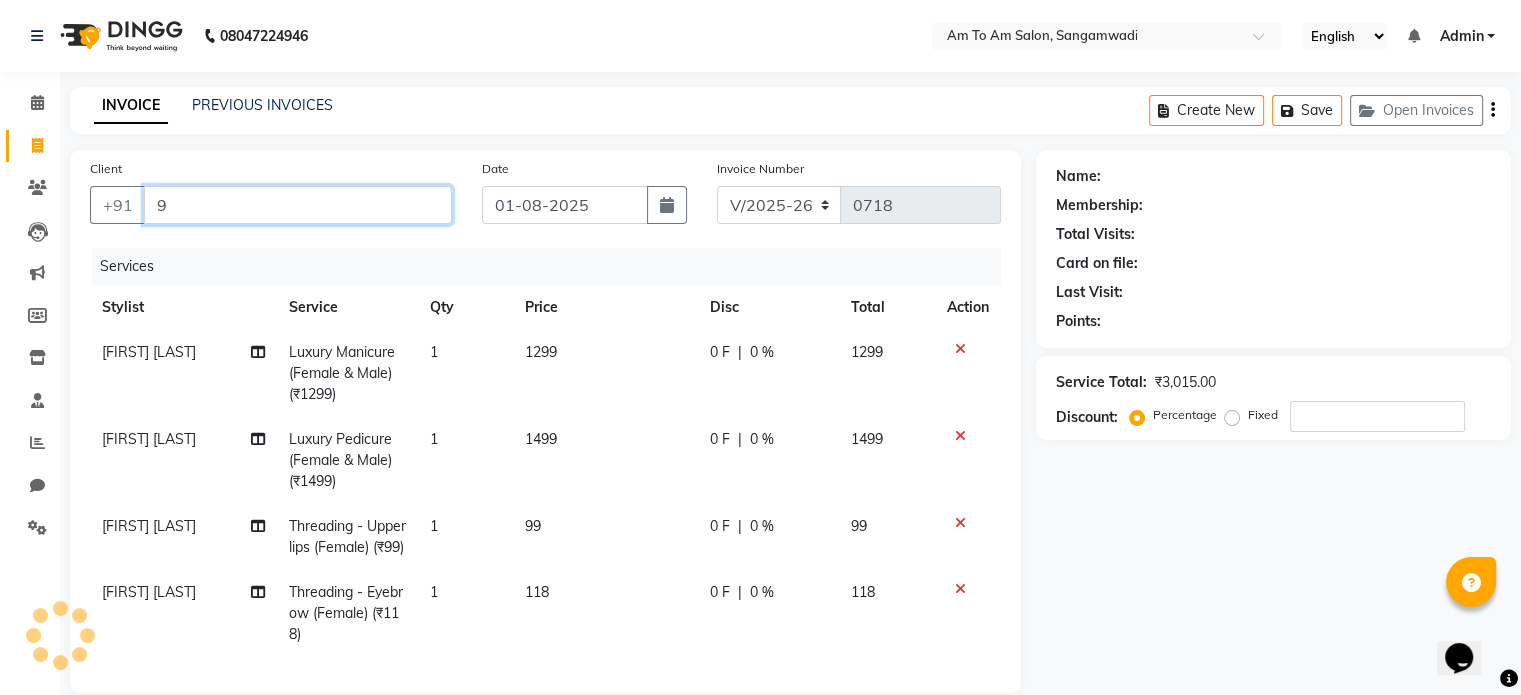 type on "0" 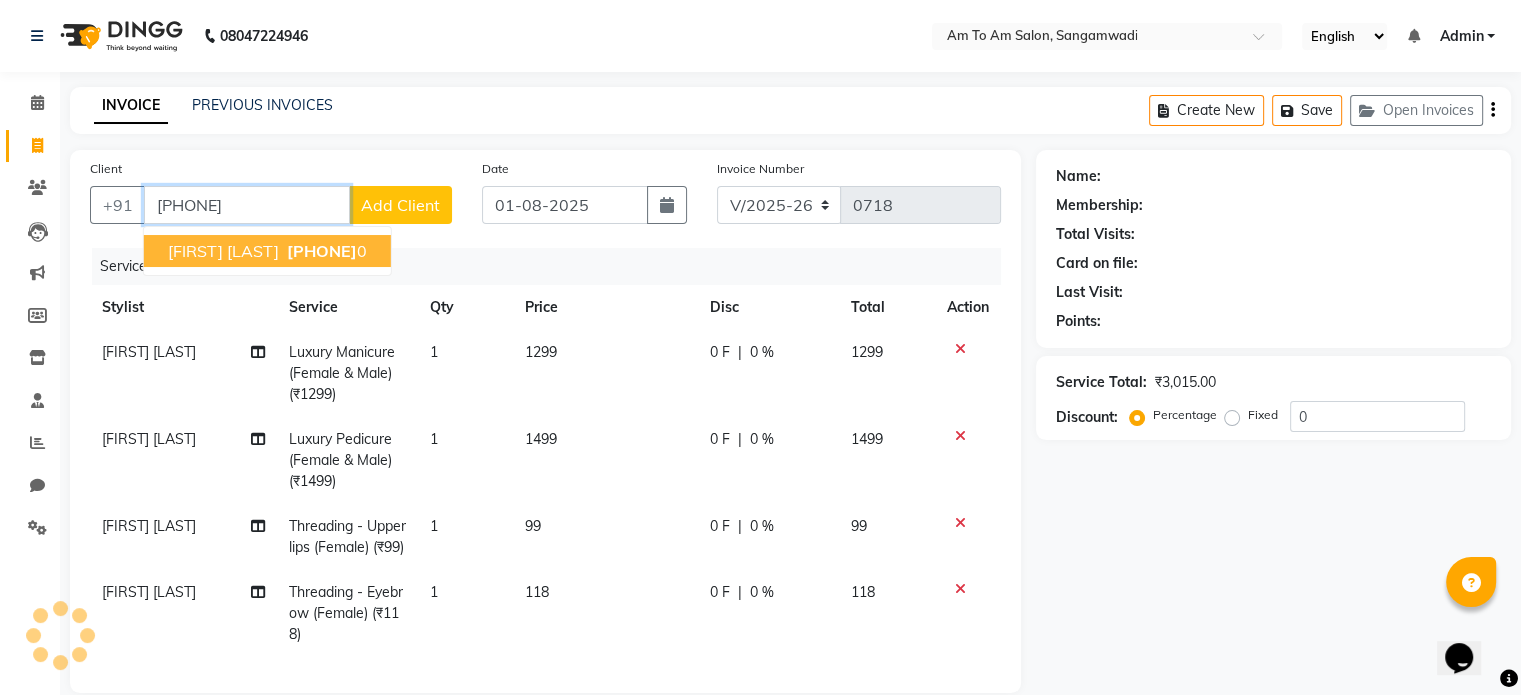type on "[PHONE]" 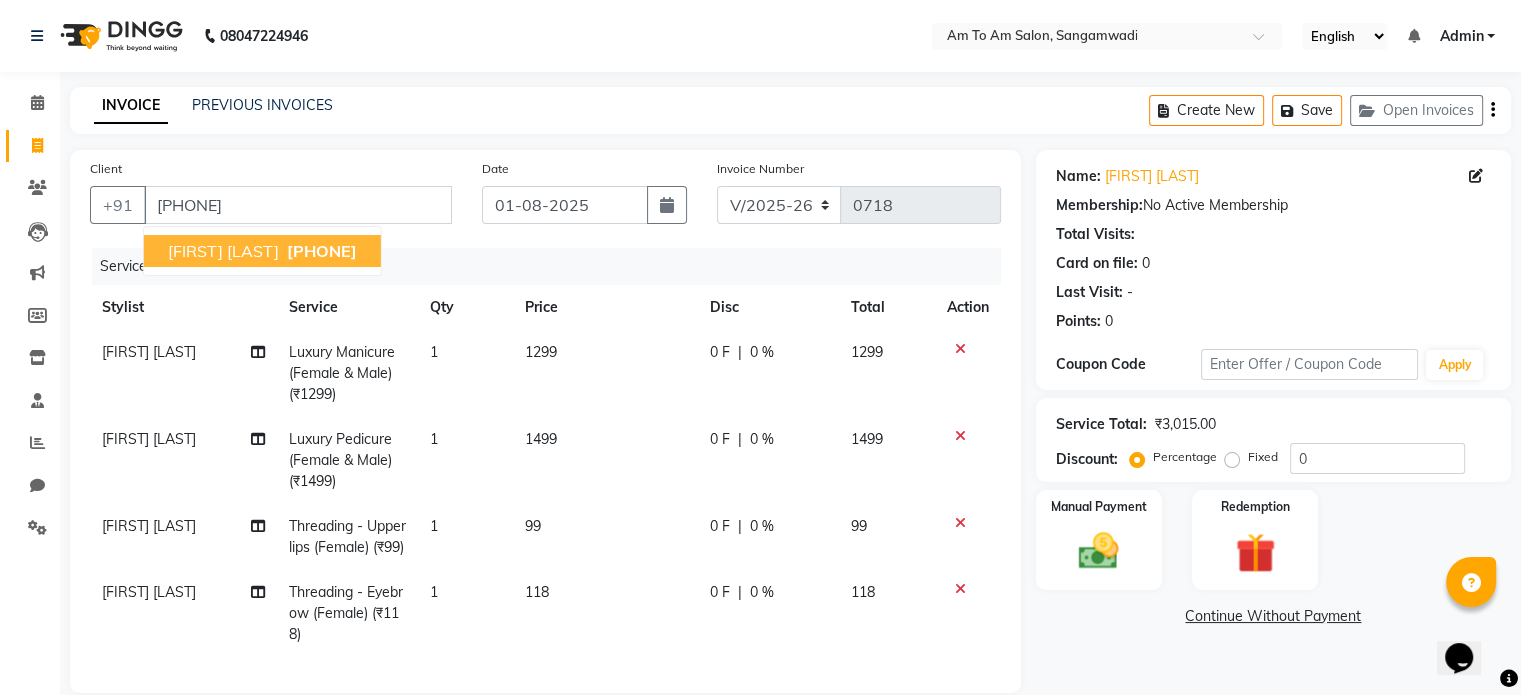 click on "[PHONE]" at bounding box center [322, 251] 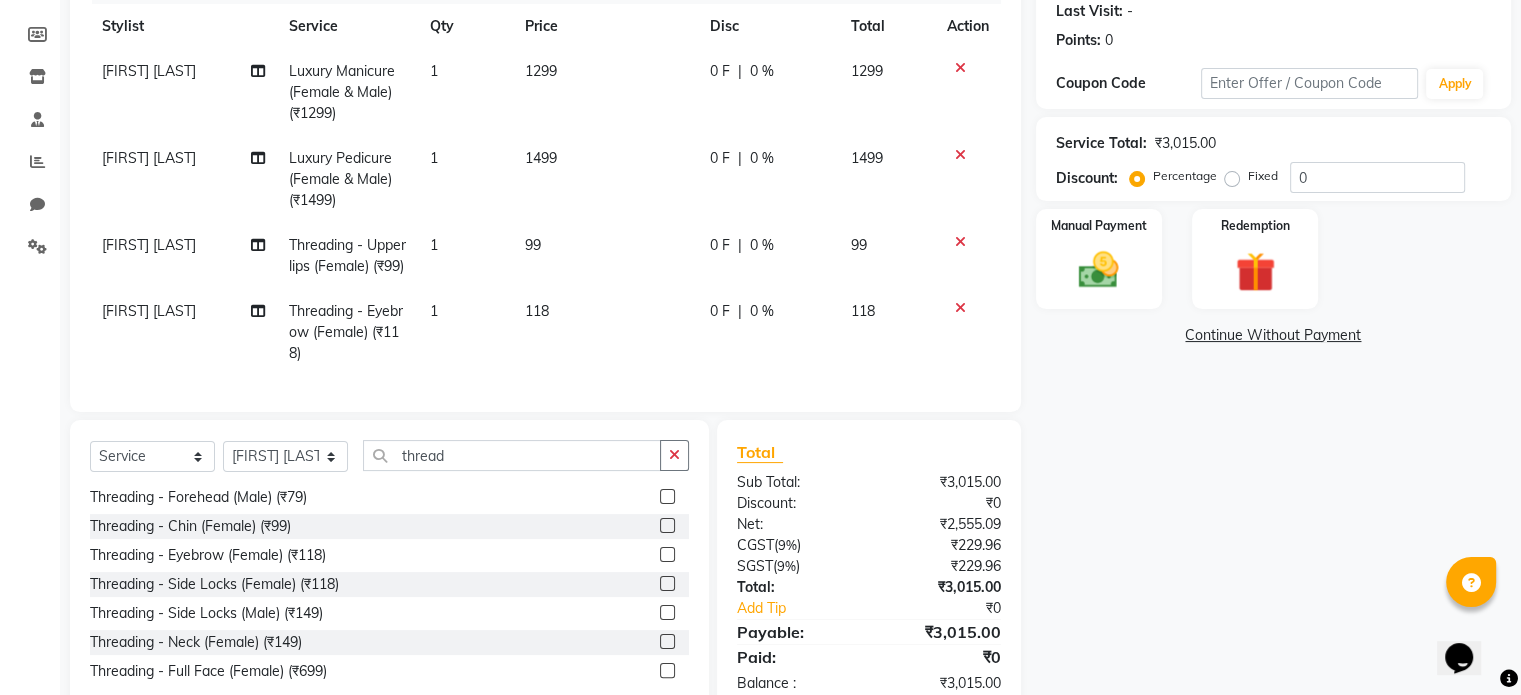 scroll, scrollTop: 292, scrollLeft: 0, axis: vertical 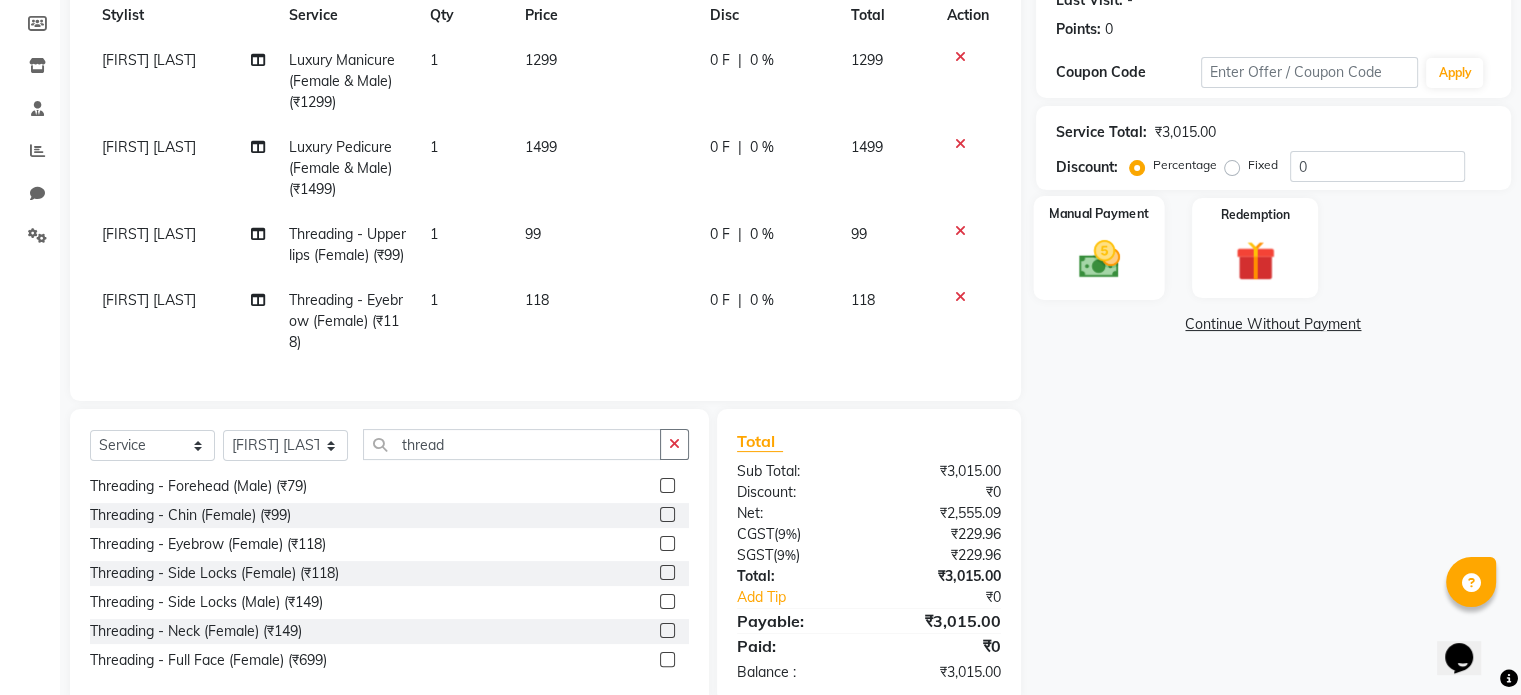click 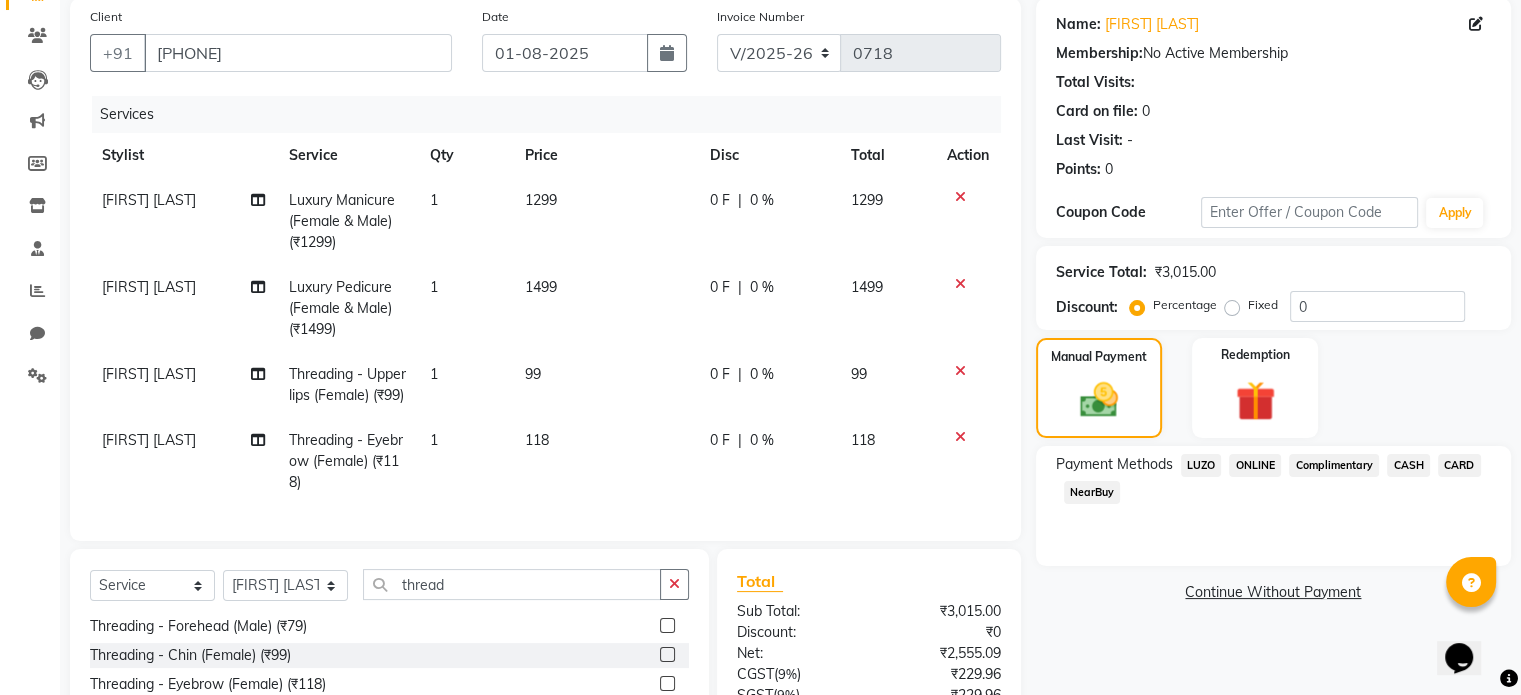 scroll, scrollTop: 0, scrollLeft: 0, axis: both 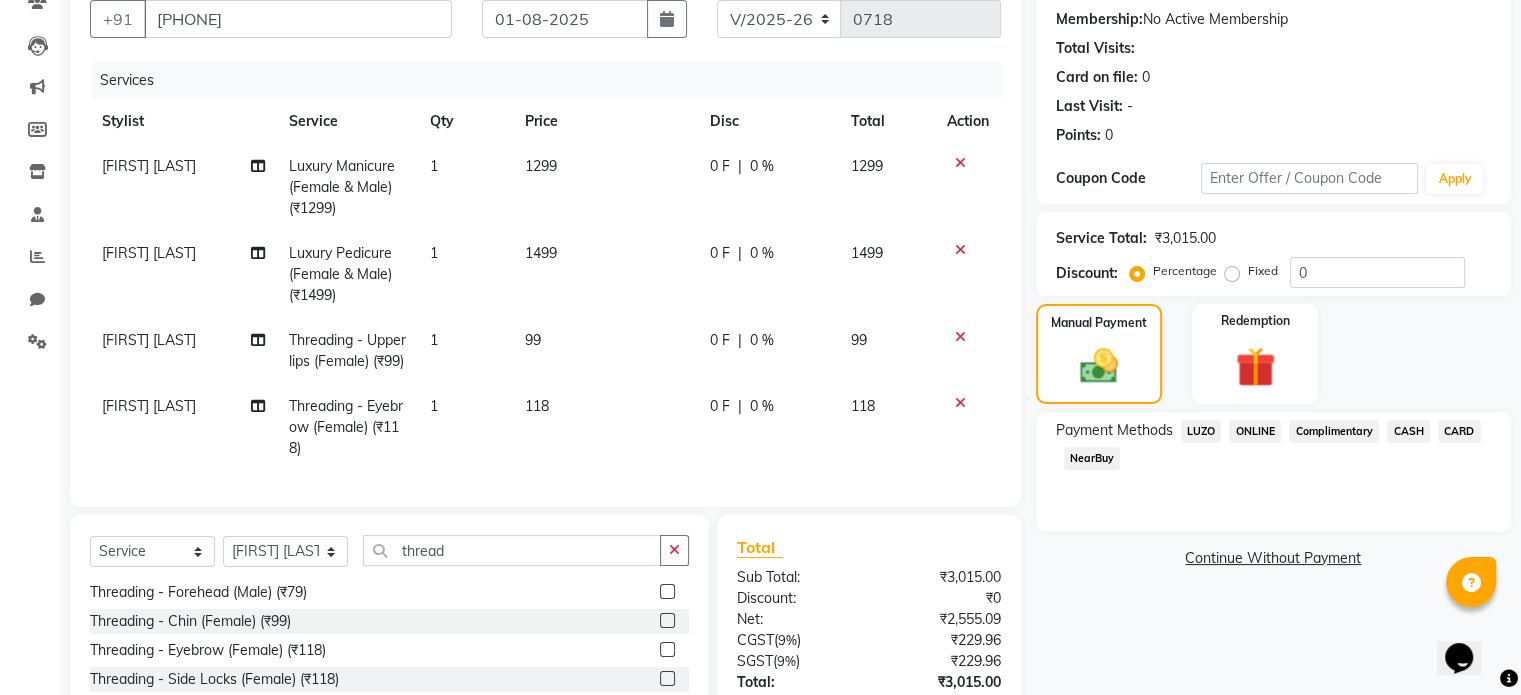click 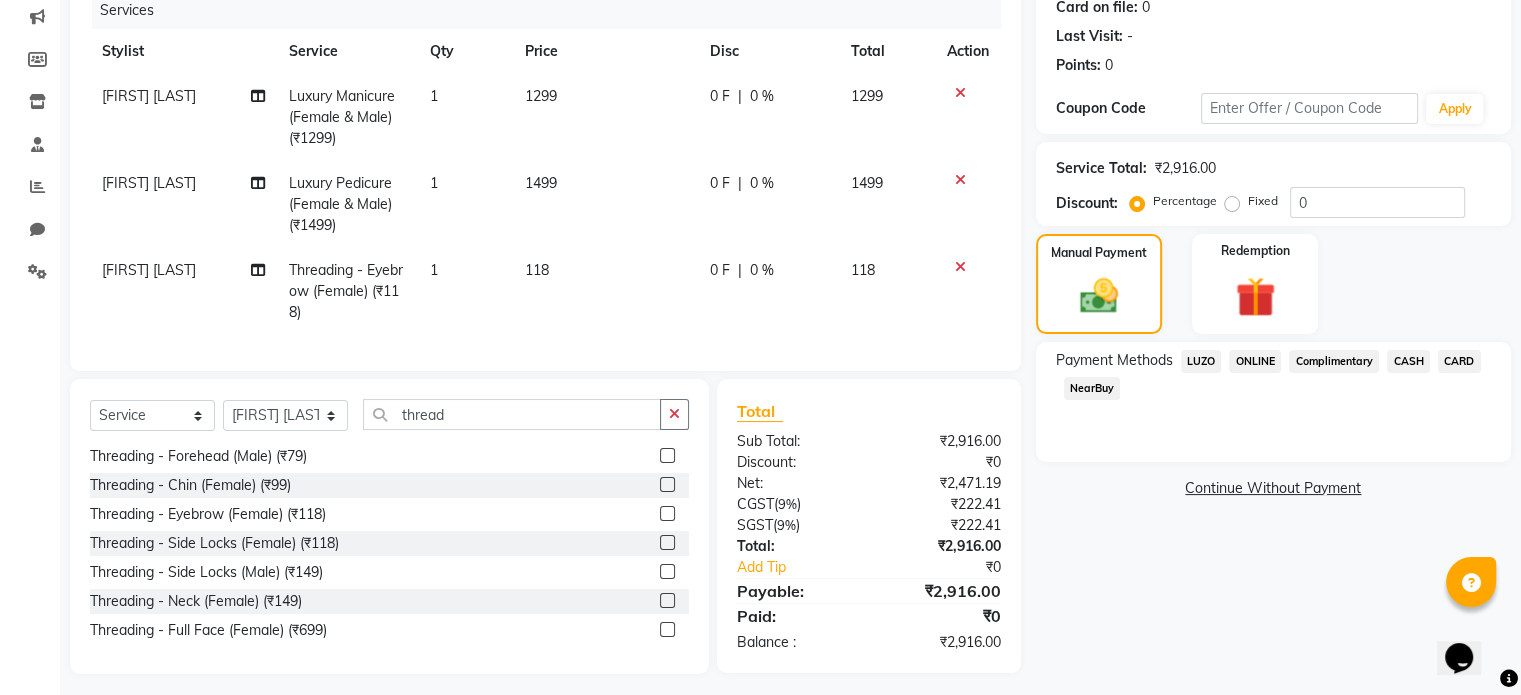 scroll, scrollTop: 280, scrollLeft: 0, axis: vertical 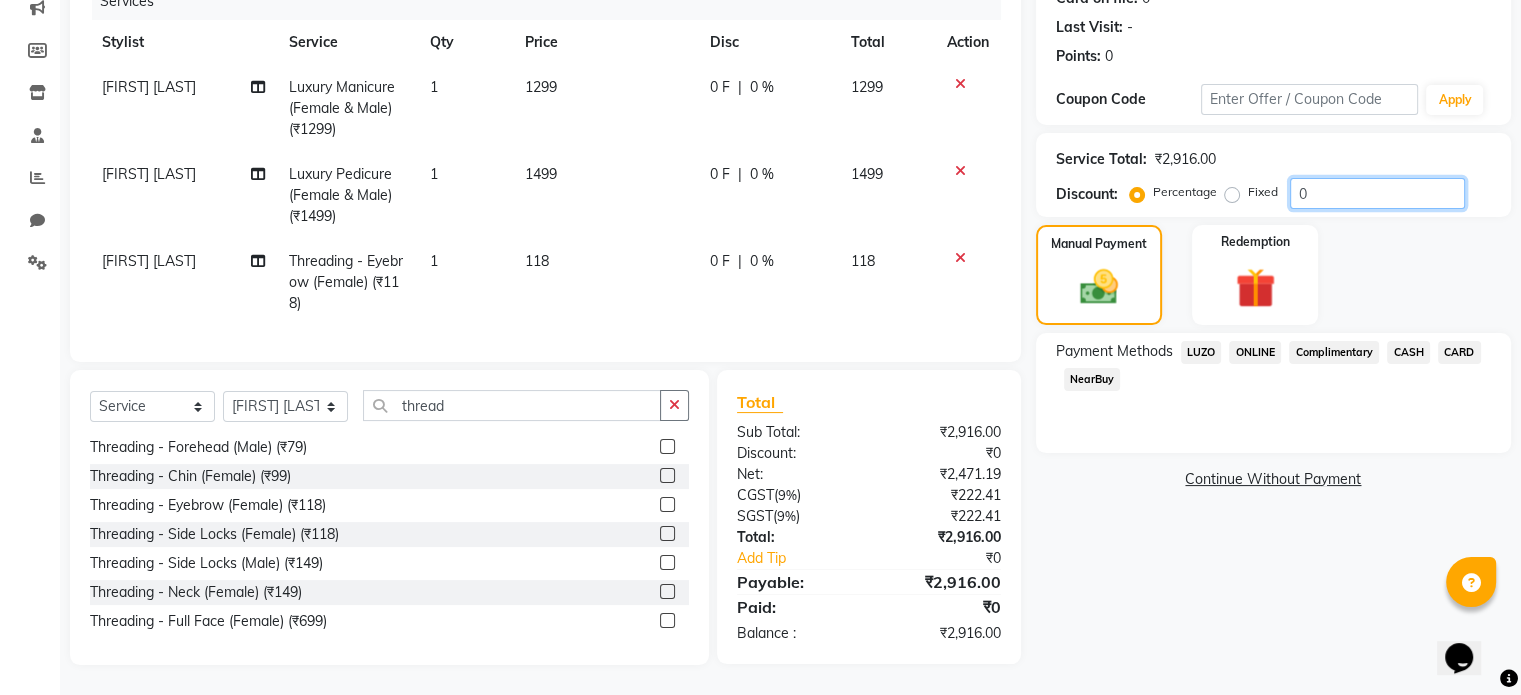 click on "0" 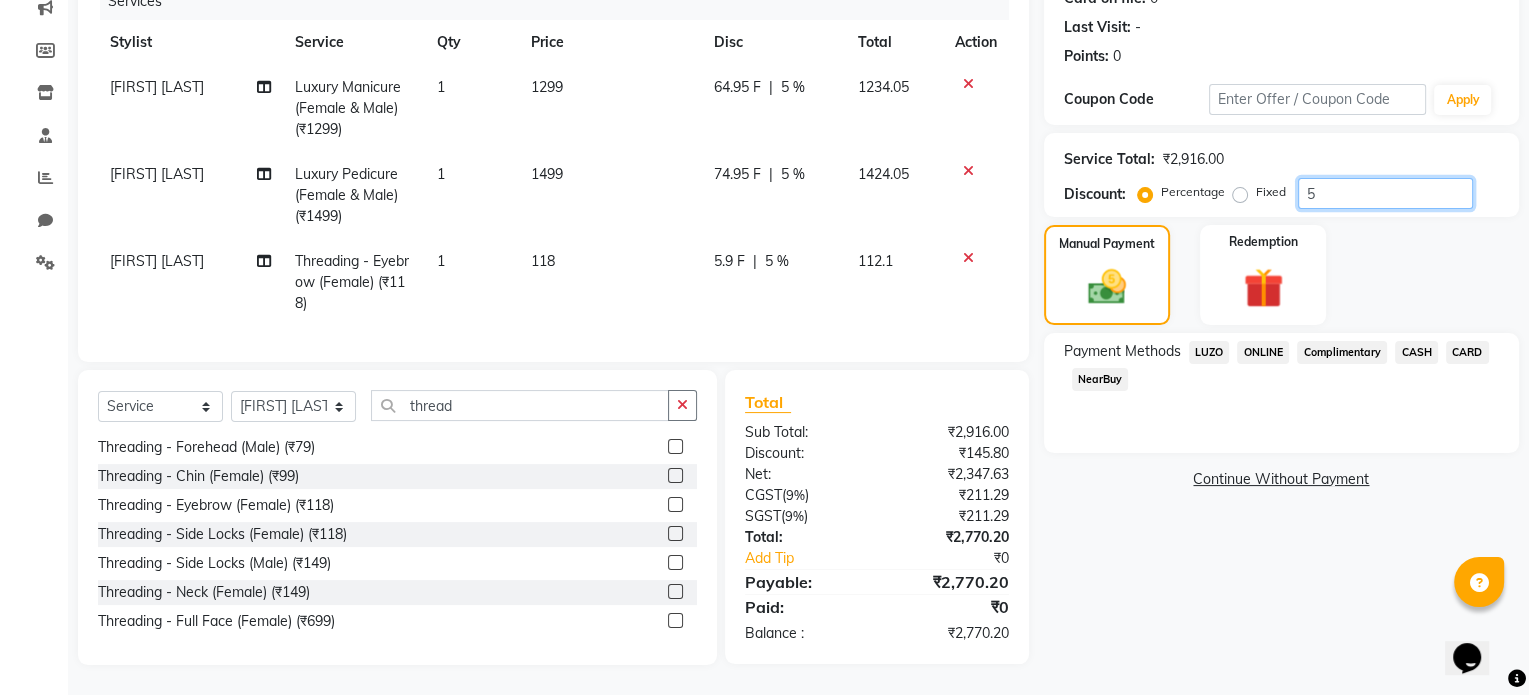 scroll, scrollTop: 0, scrollLeft: 0, axis: both 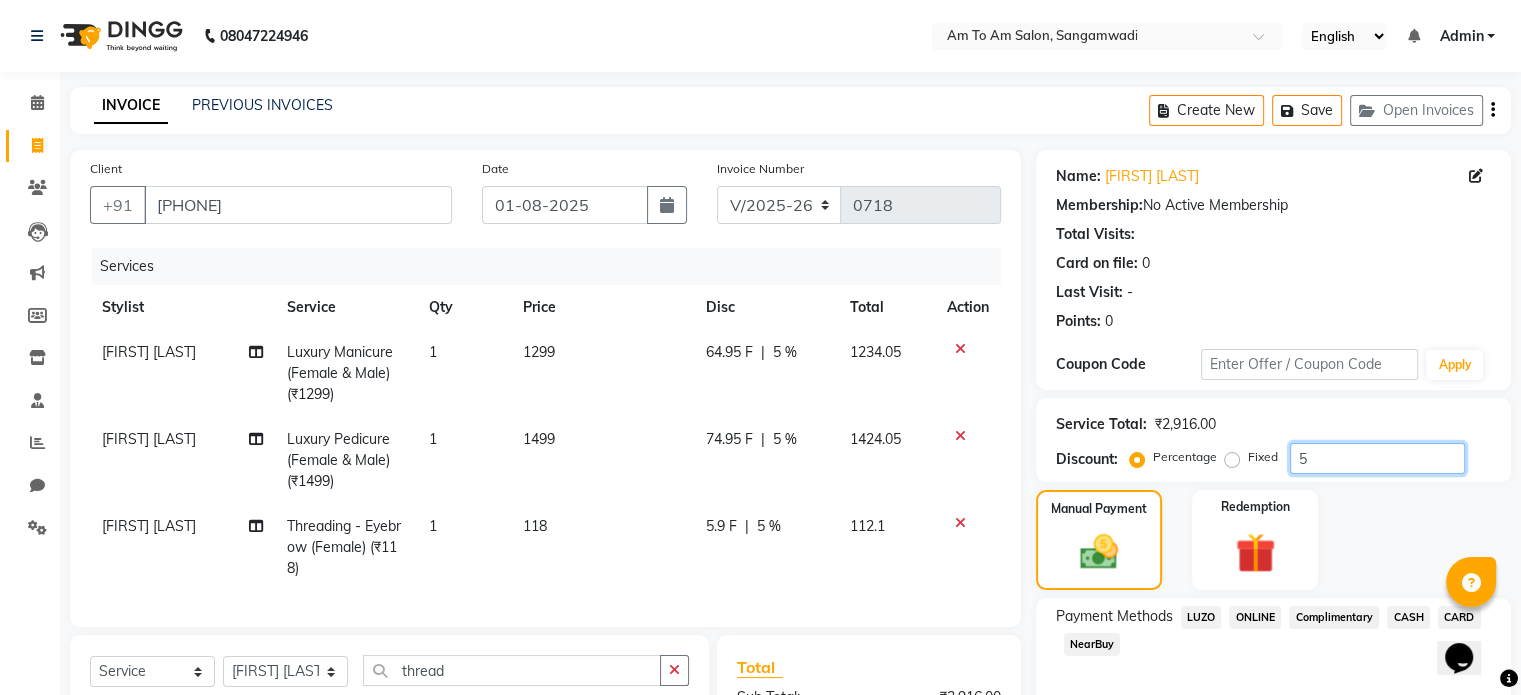type on "5" 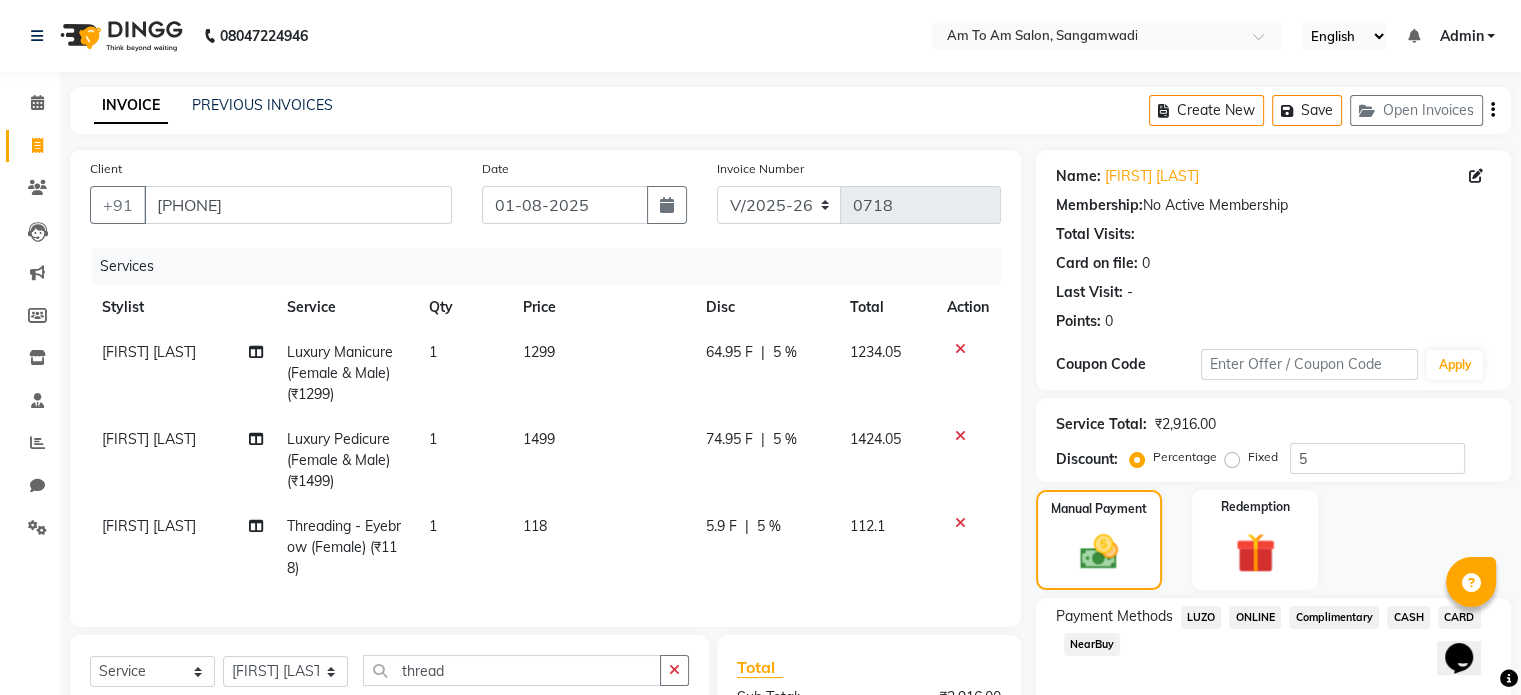 click 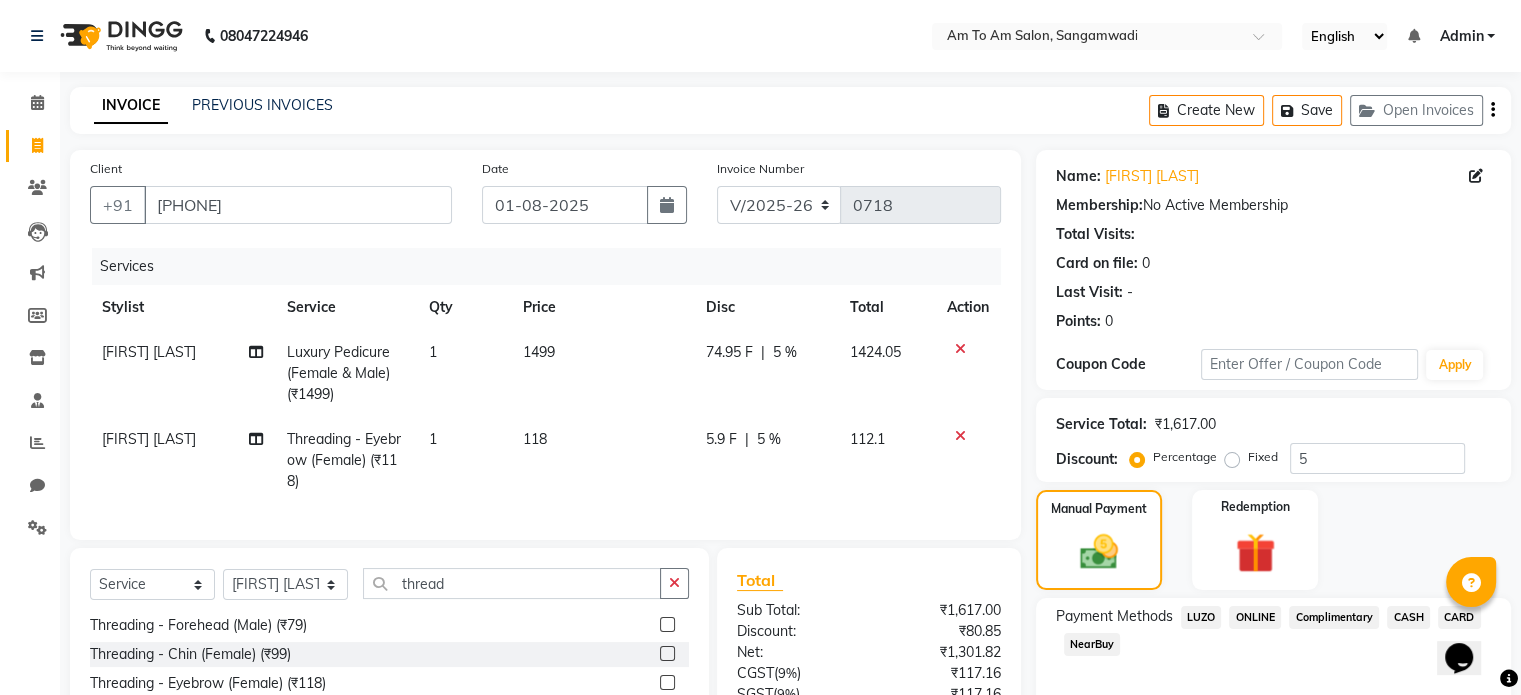 click 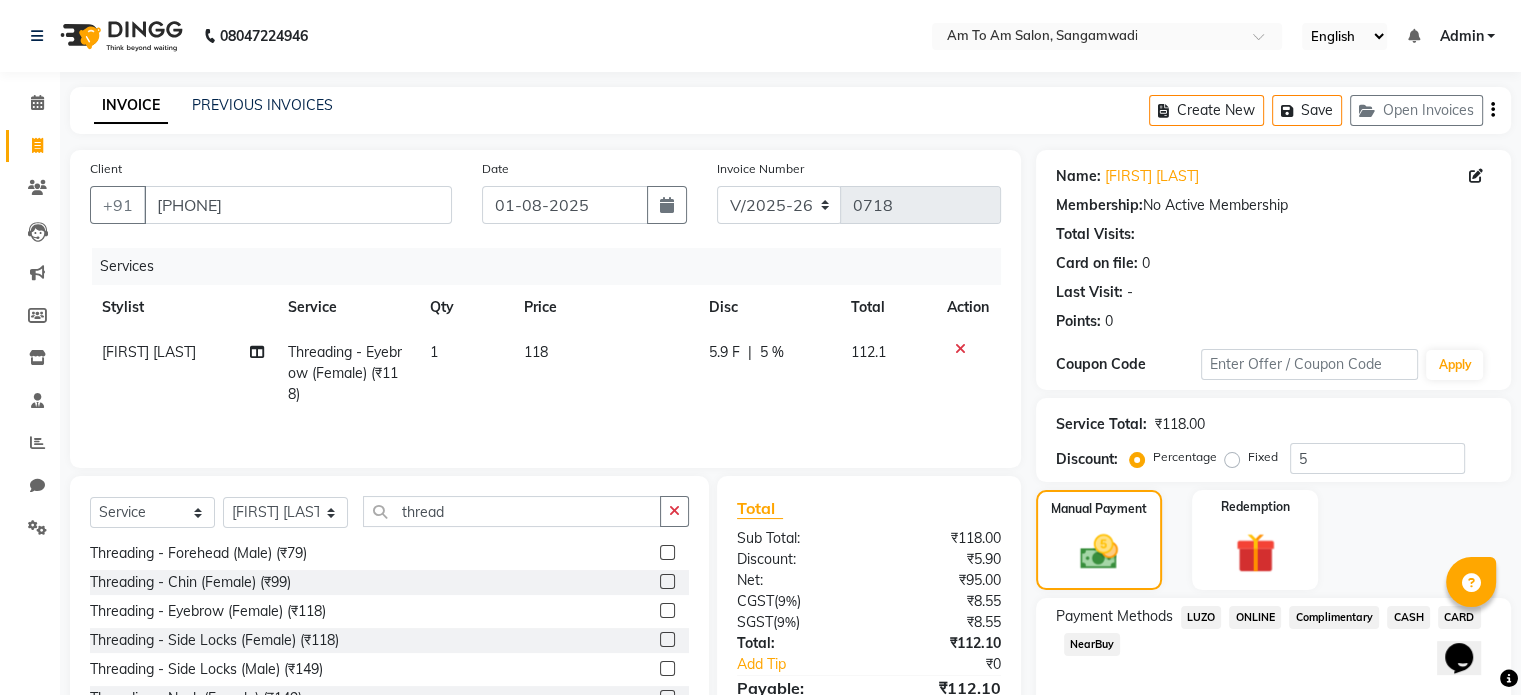 click 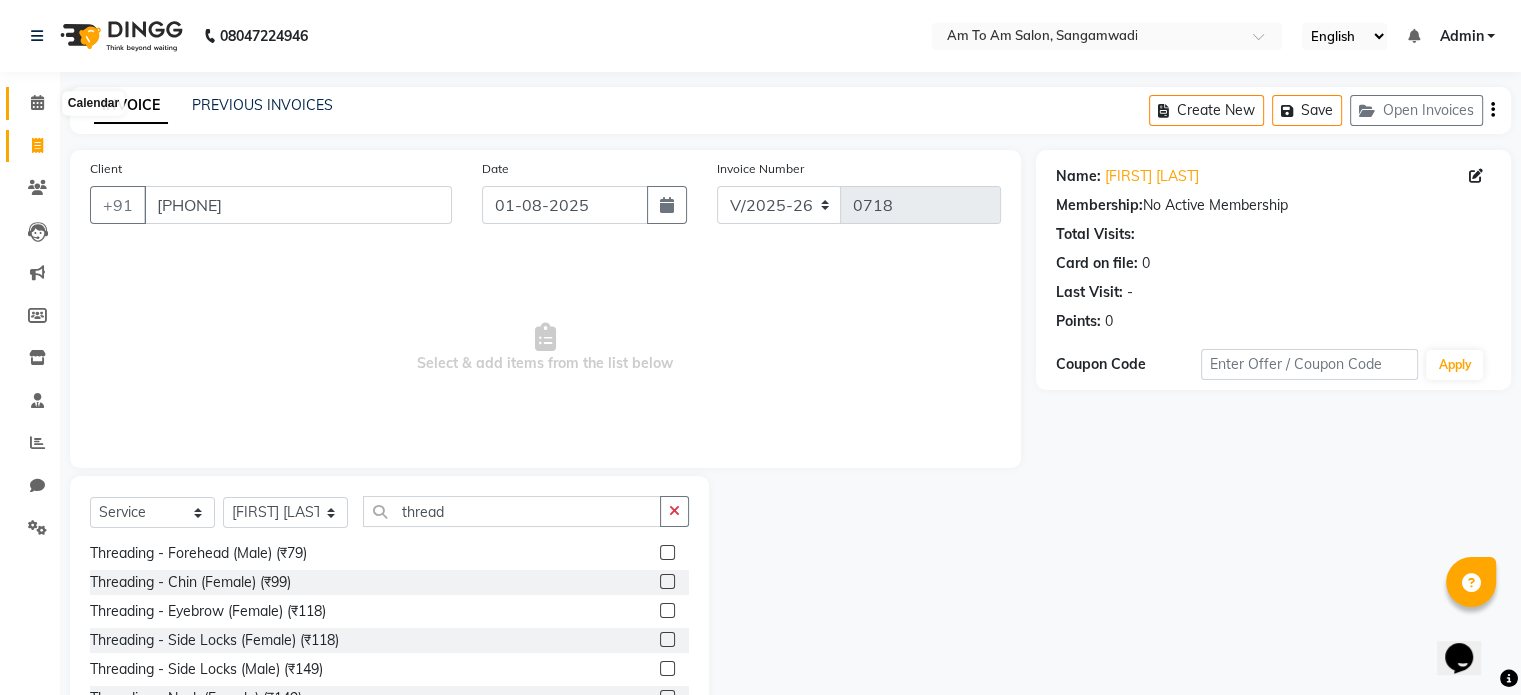 click 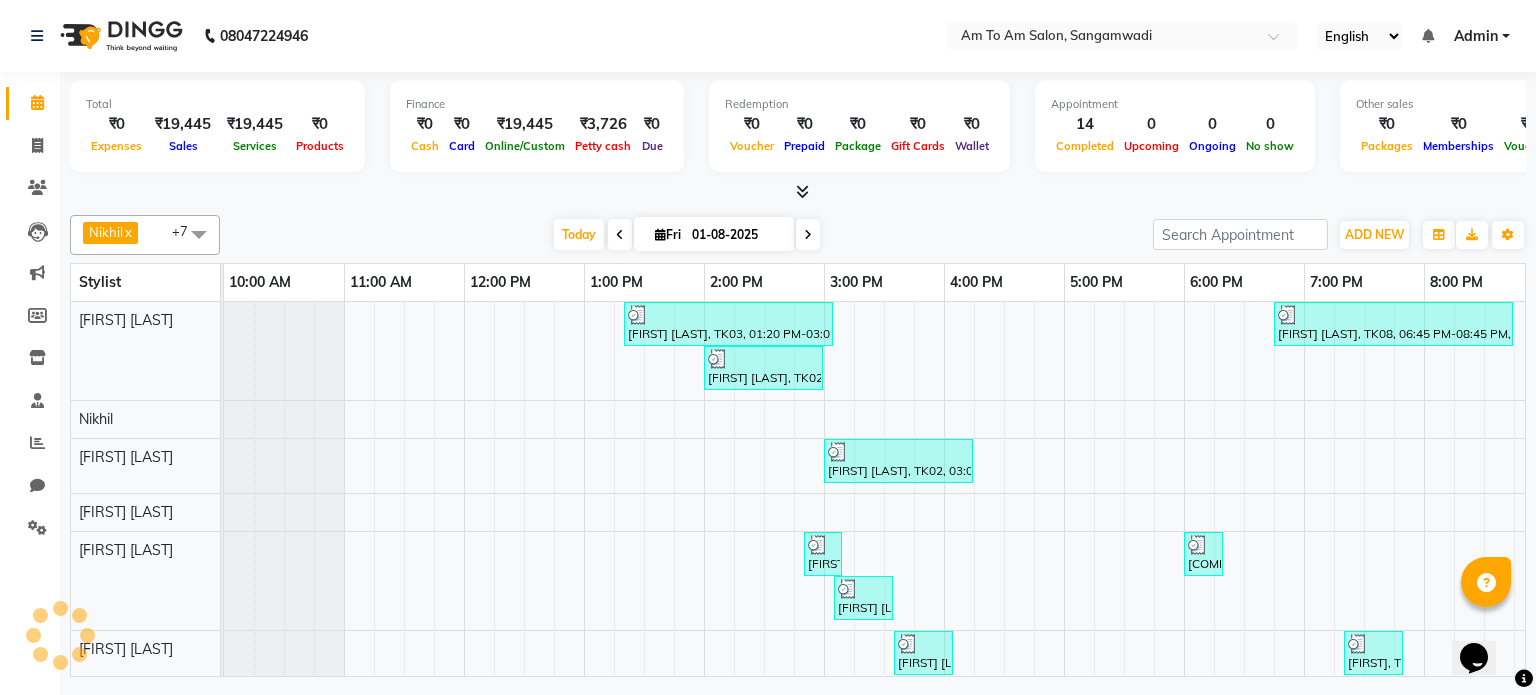 scroll, scrollTop: 0, scrollLeft: 378, axis: horizontal 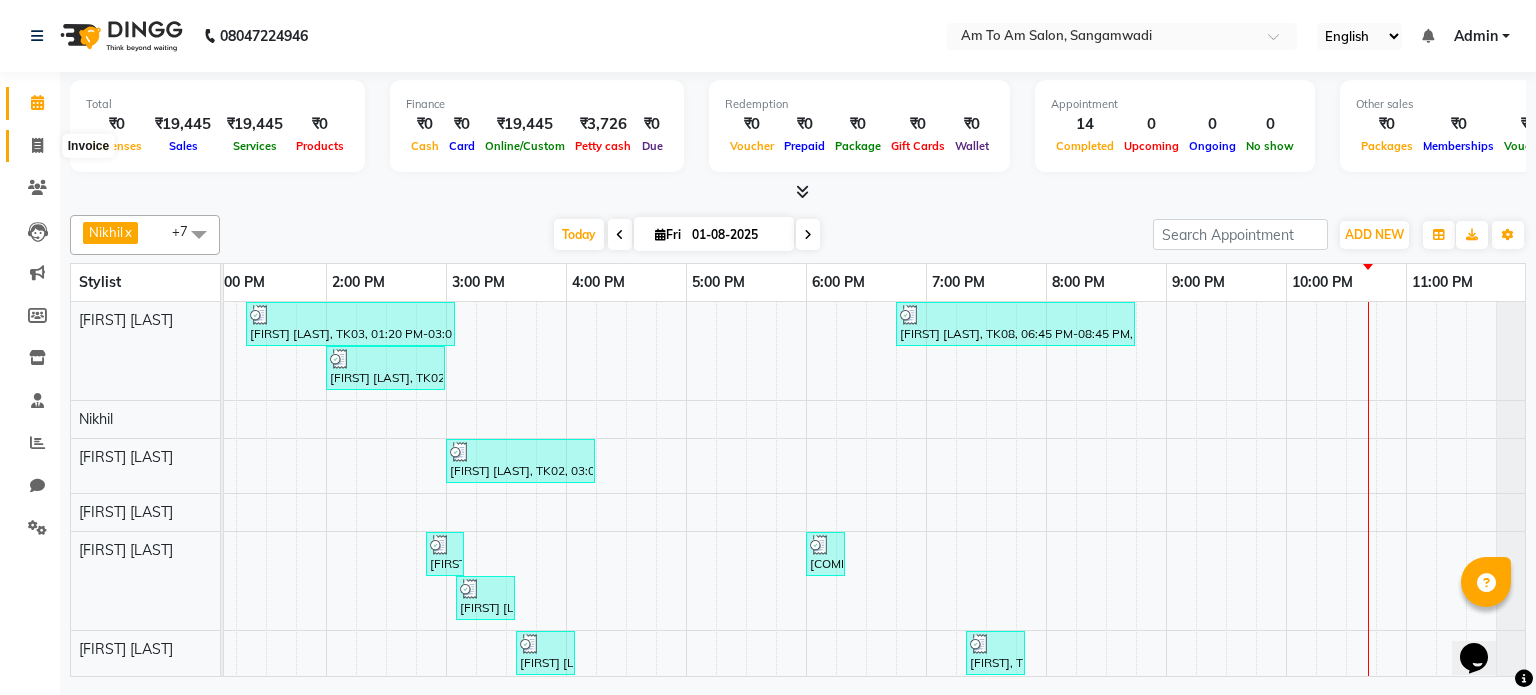click 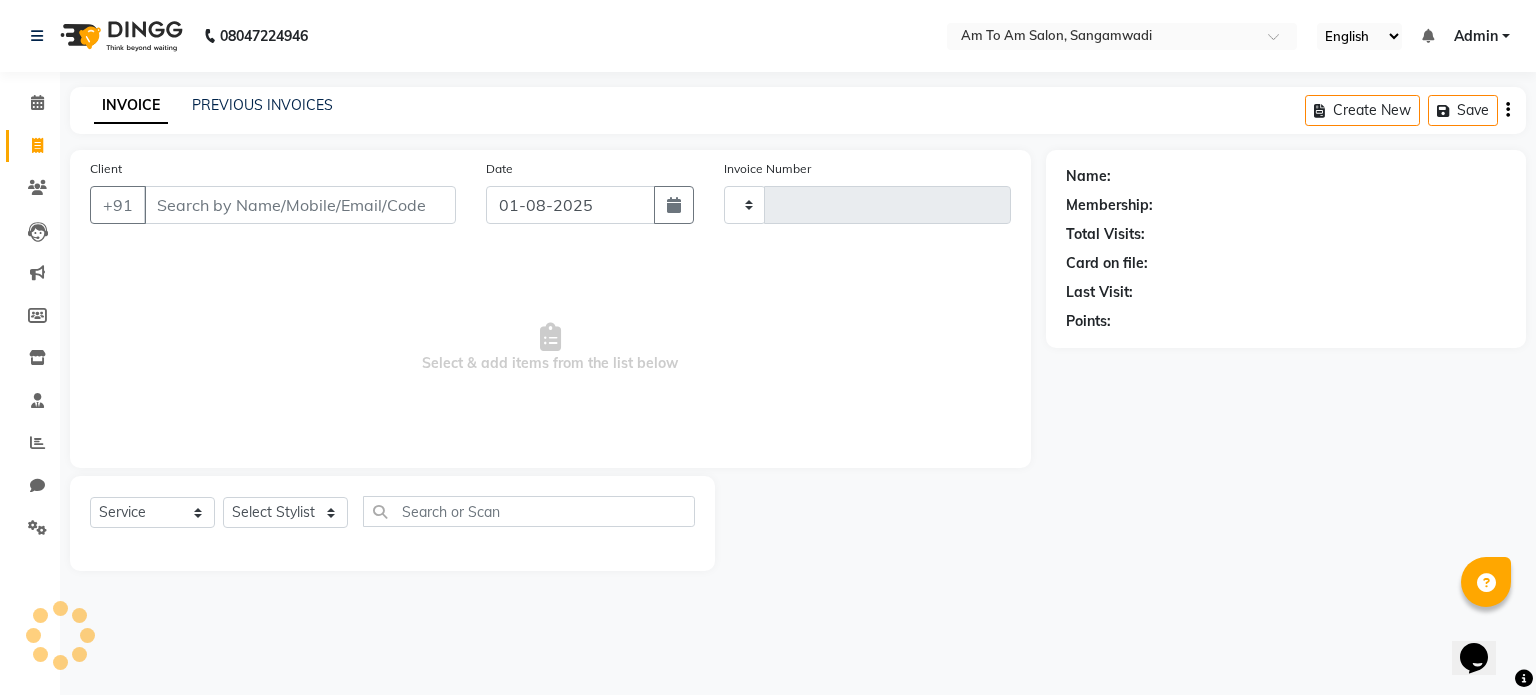 type on "0718" 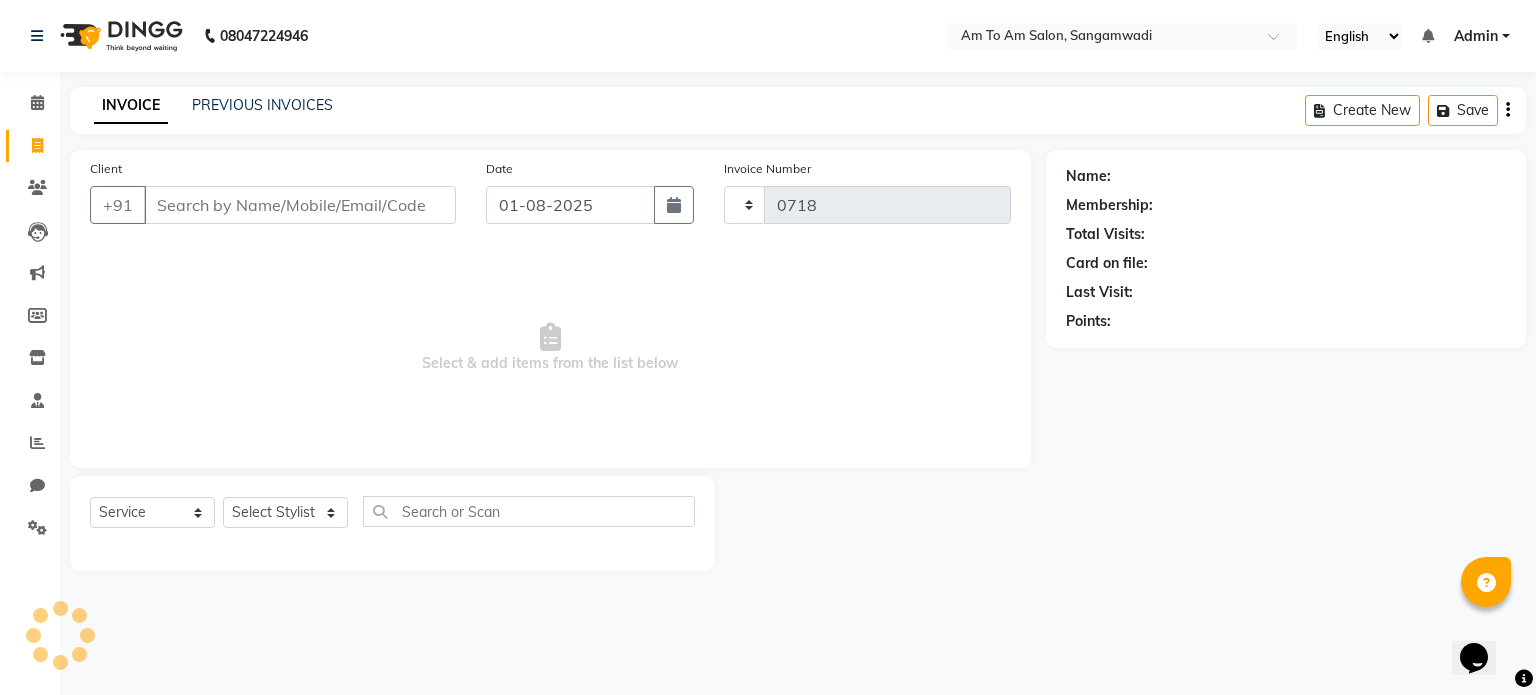 select on "6661" 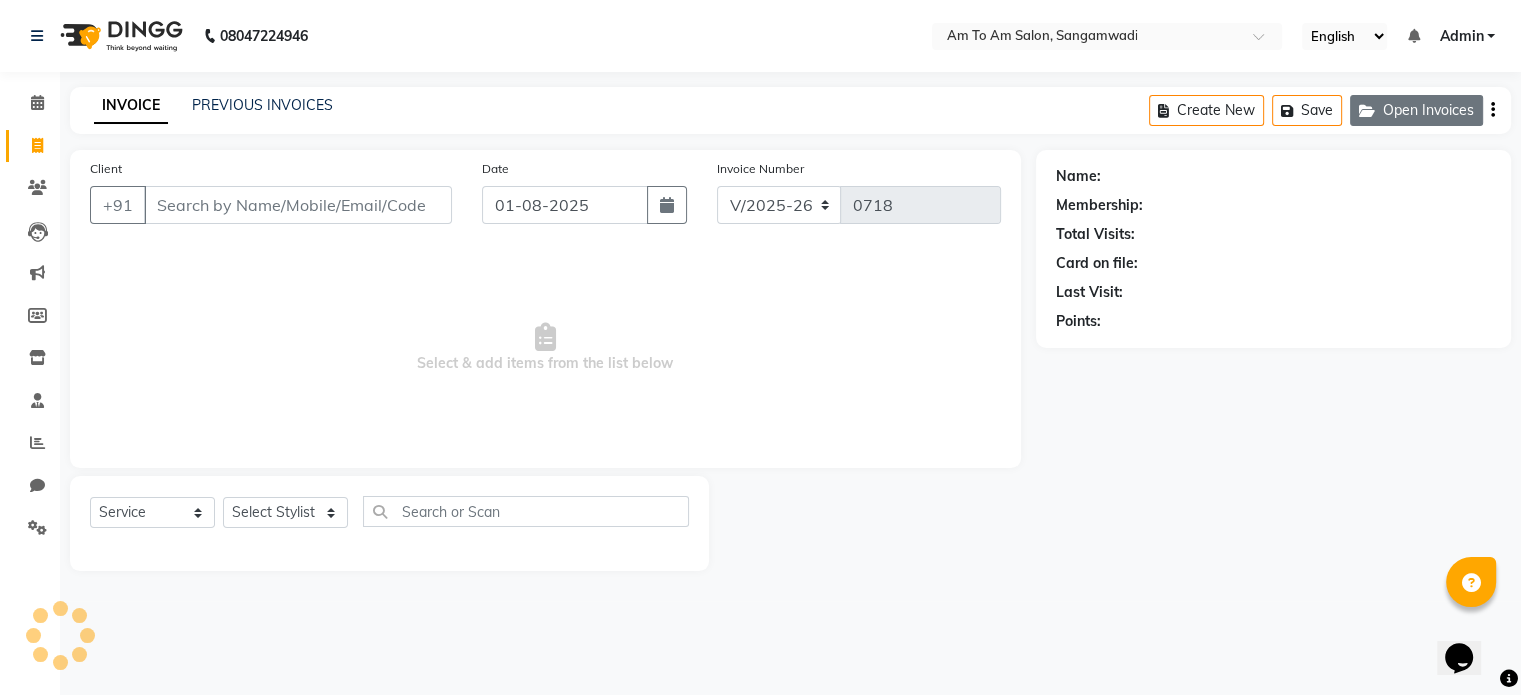 select on "51659" 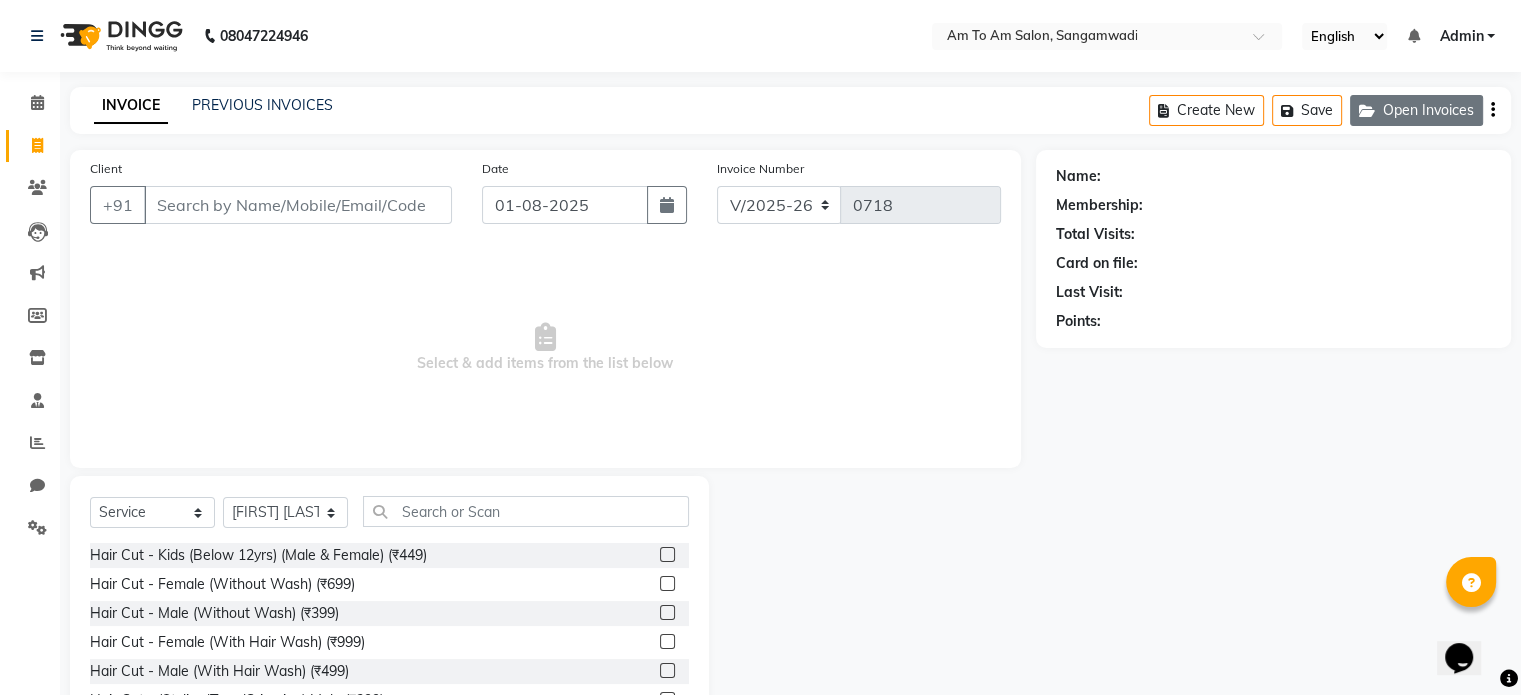 click on "Open Invoices" 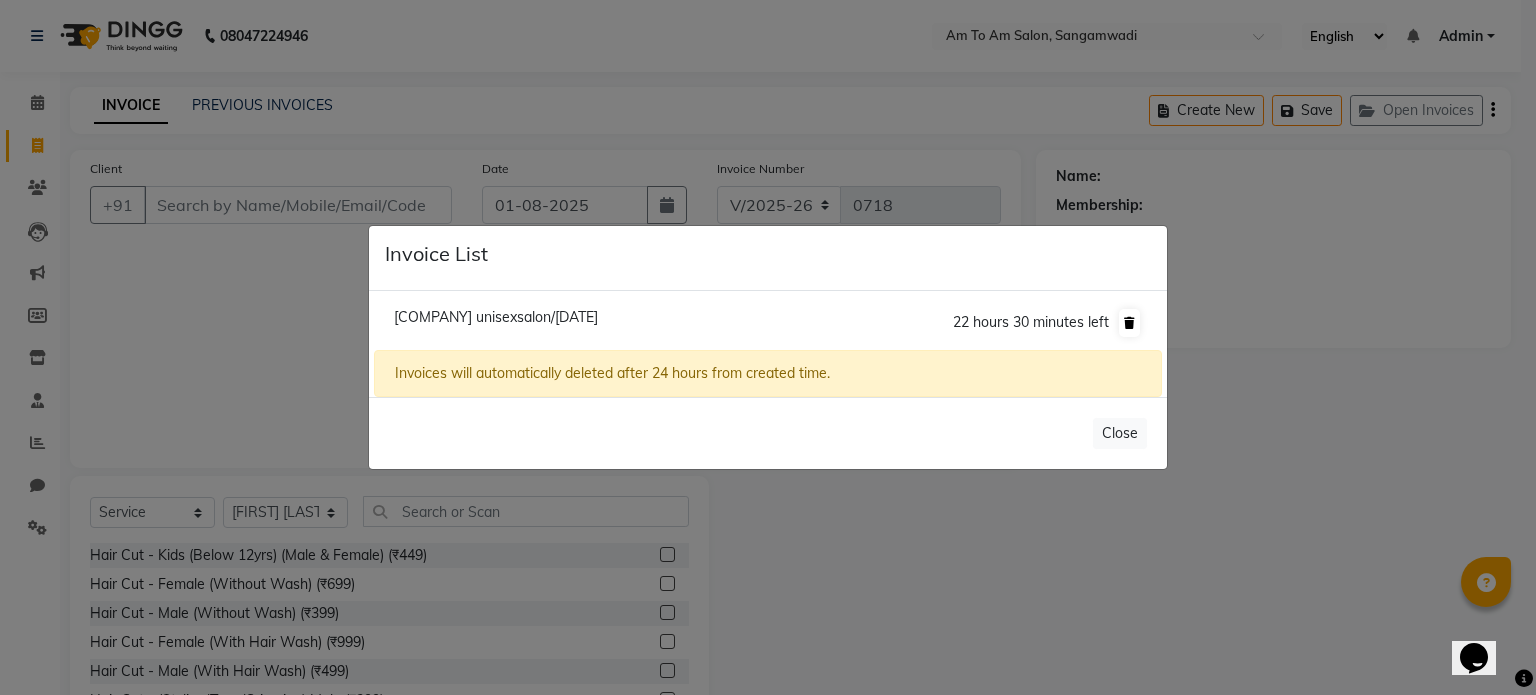 click 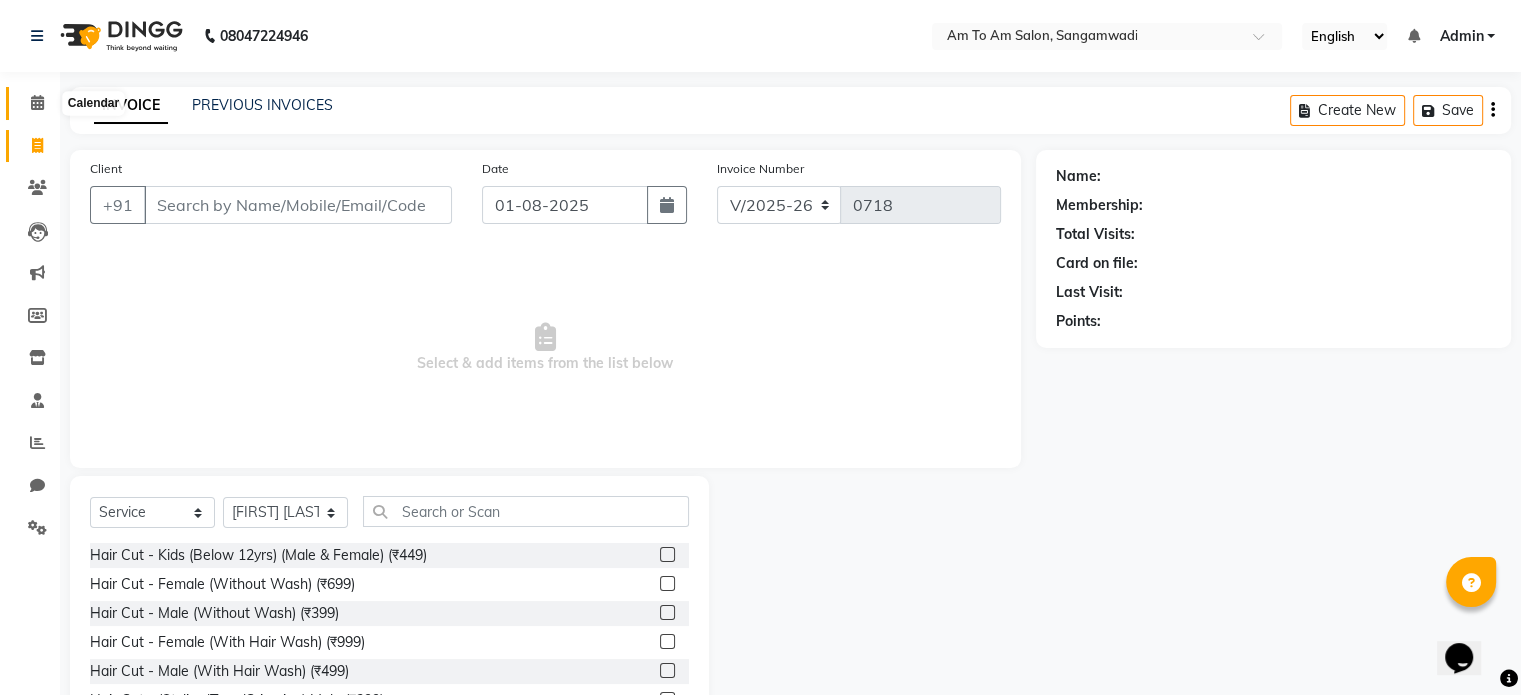 click 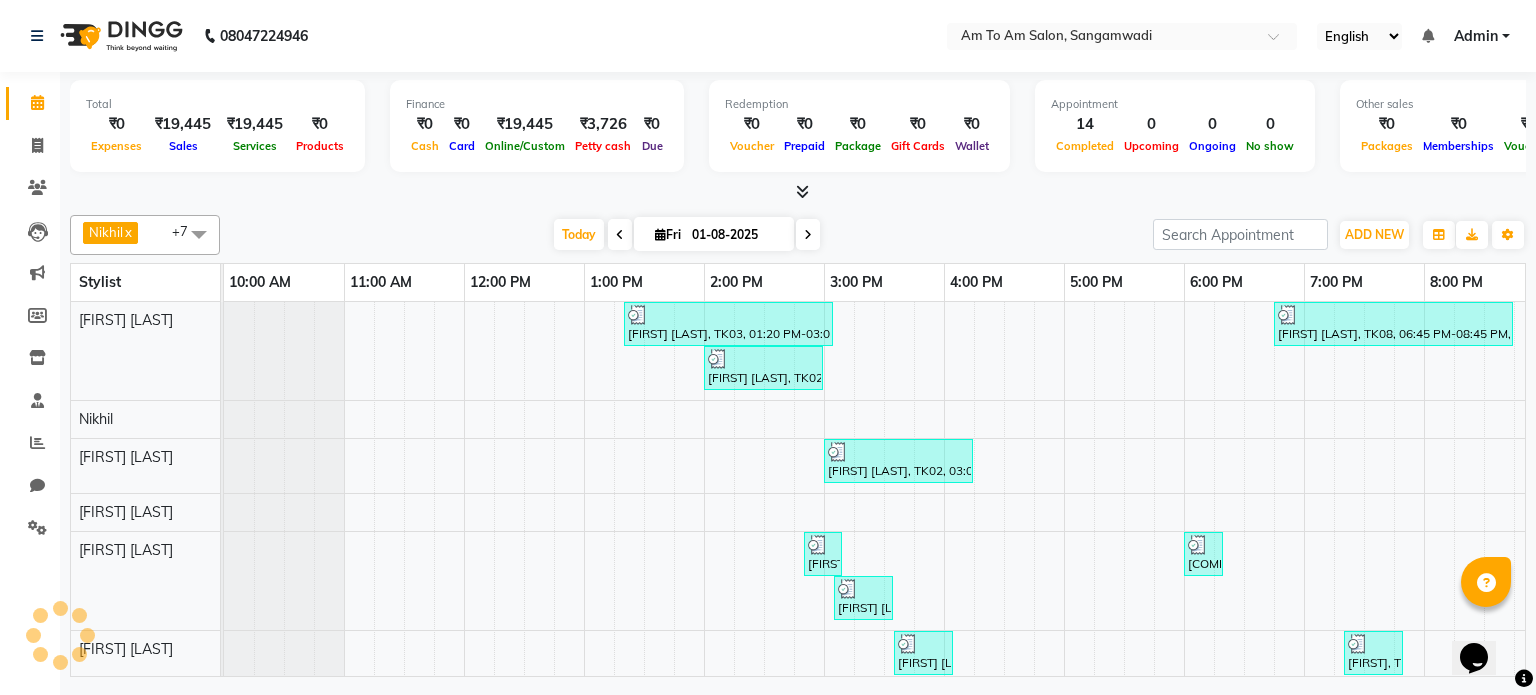 scroll, scrollTop: 0, scrollLeft: 0, axis: both 